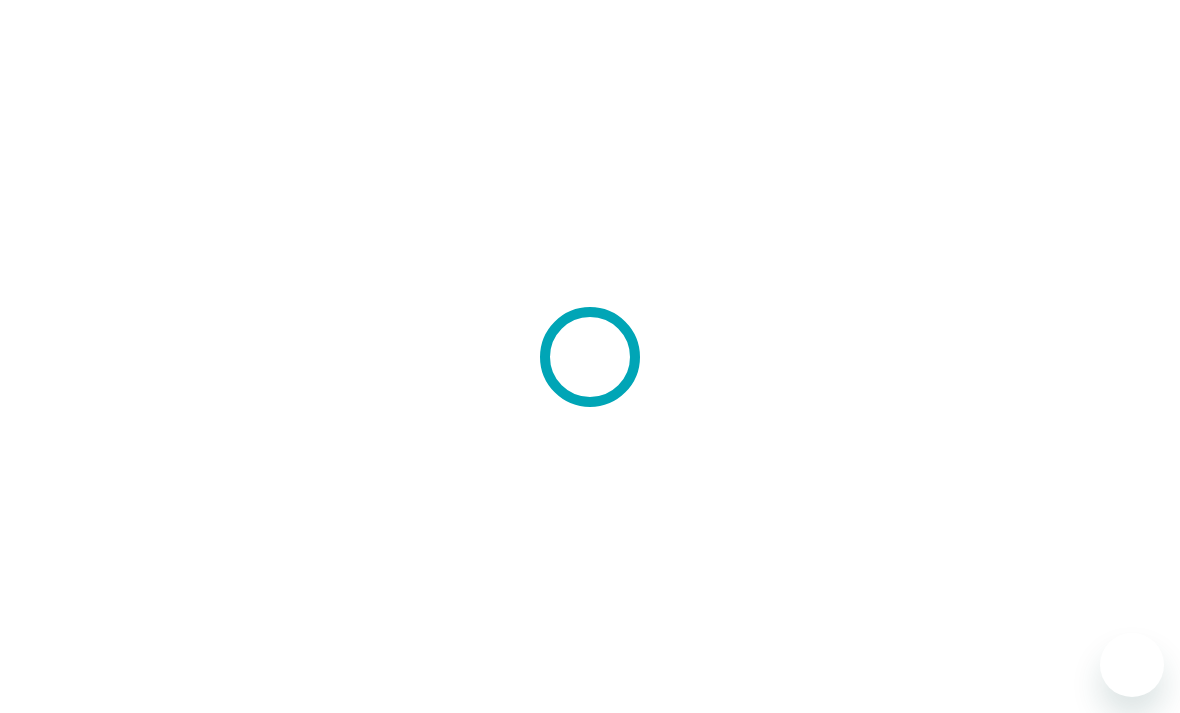 scroll, scrollTop: 0, scrollLeft: 0, axis: both 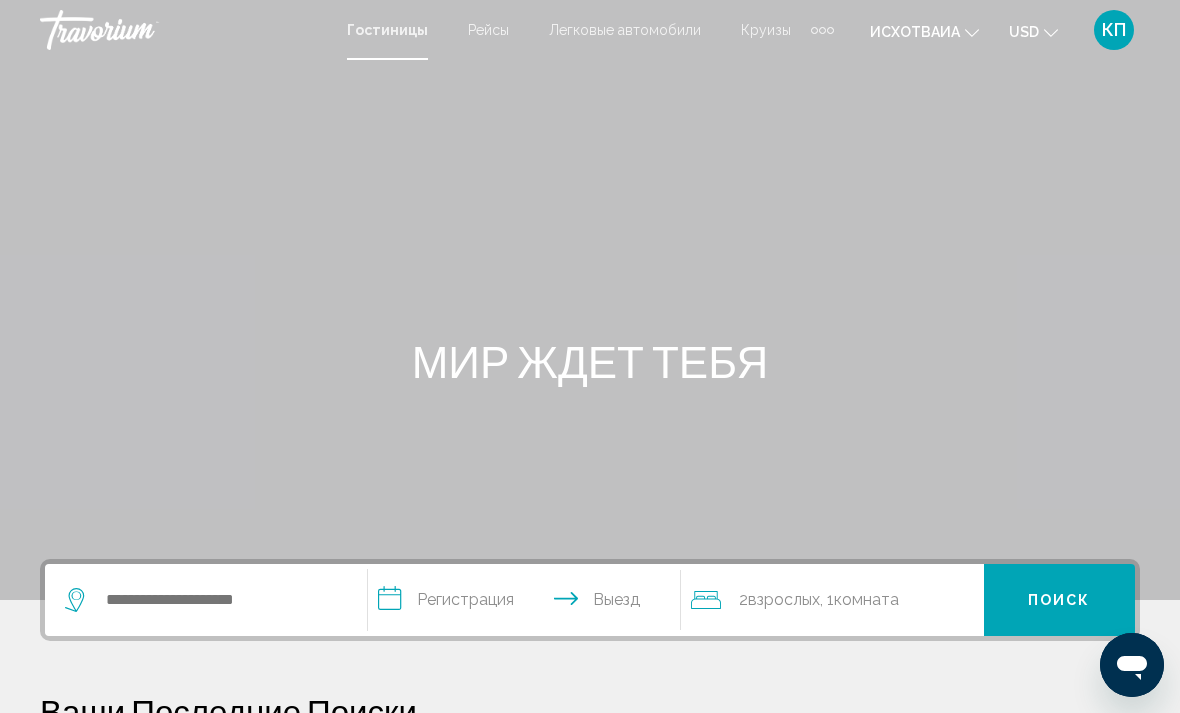 click on "Рейсы" at bounding box center (488, 30) 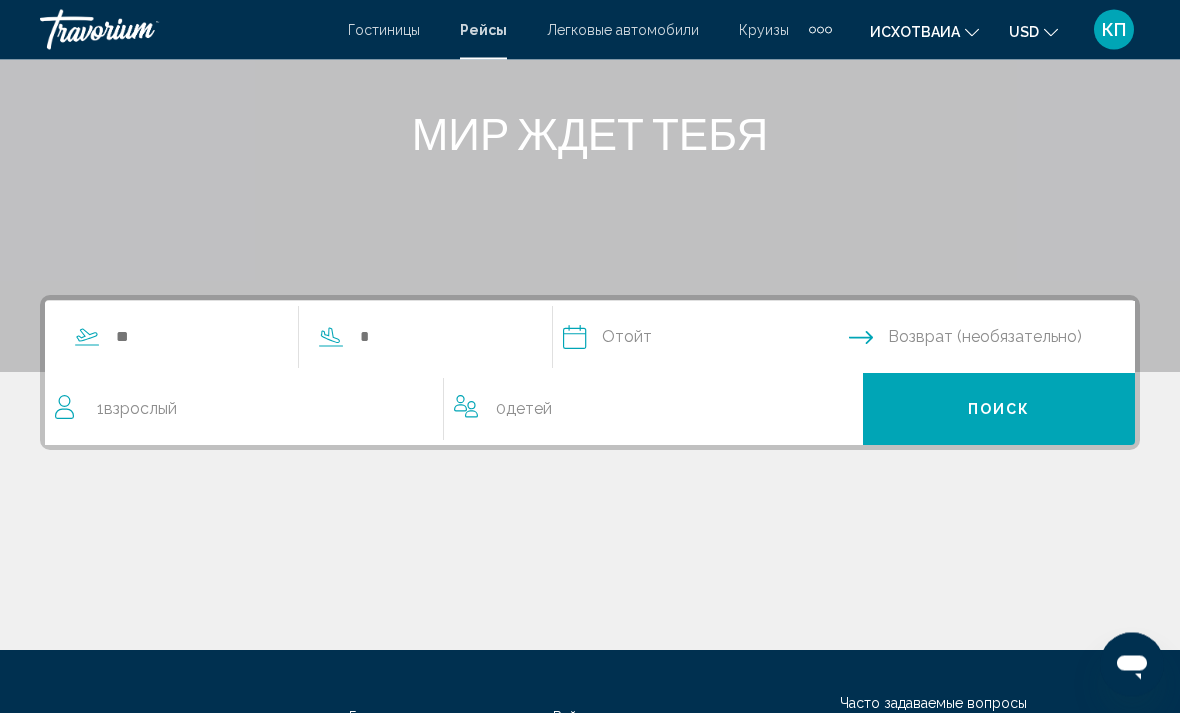 scroll, scrollTop: 228, scrollLeft: 0, axis: vertical 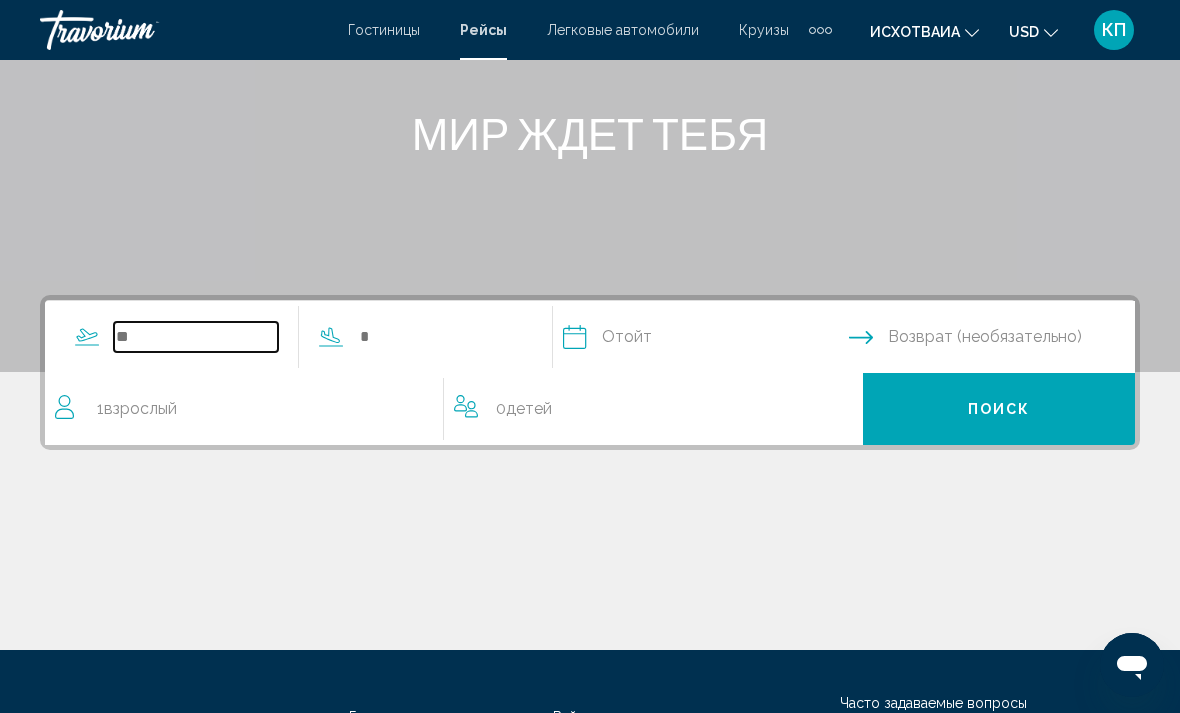 click at bounding box center (196, 337) 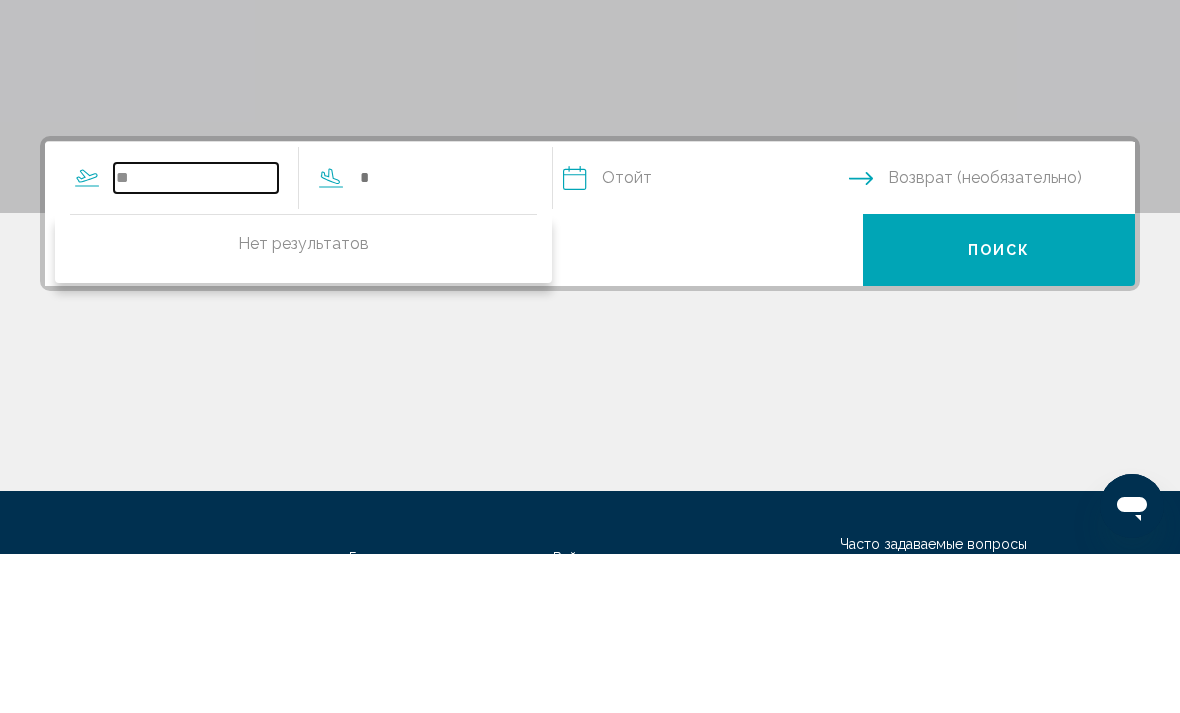 type on "*" 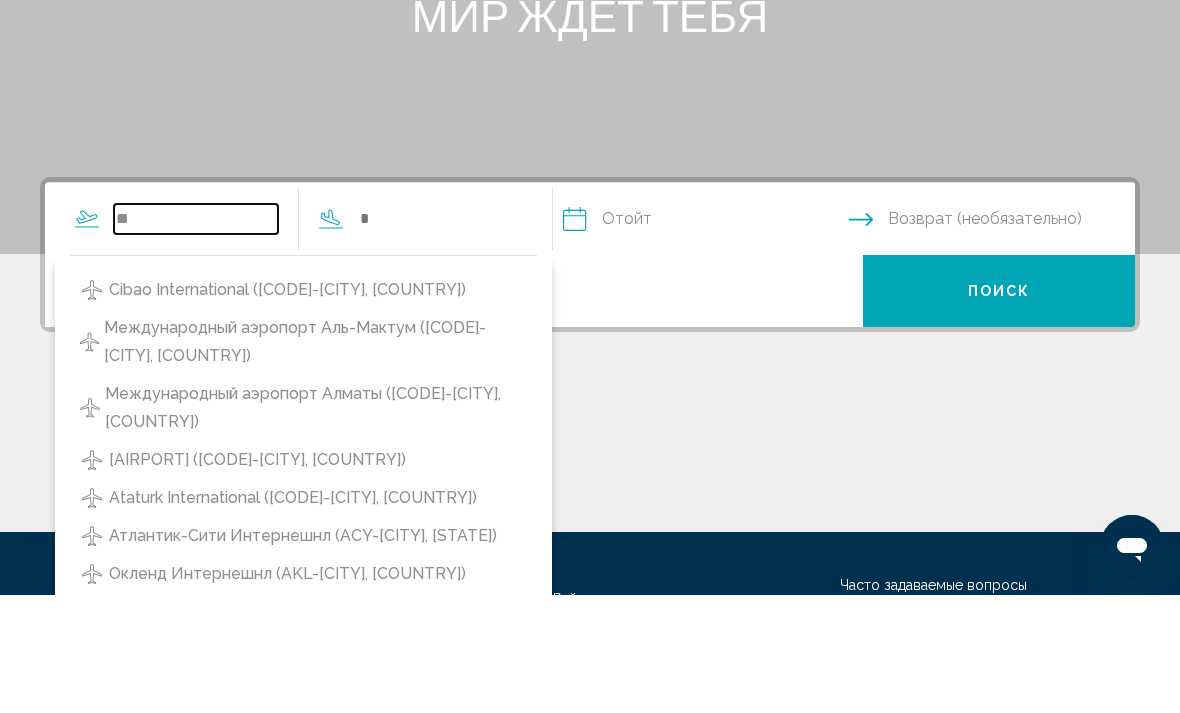 type on "*" 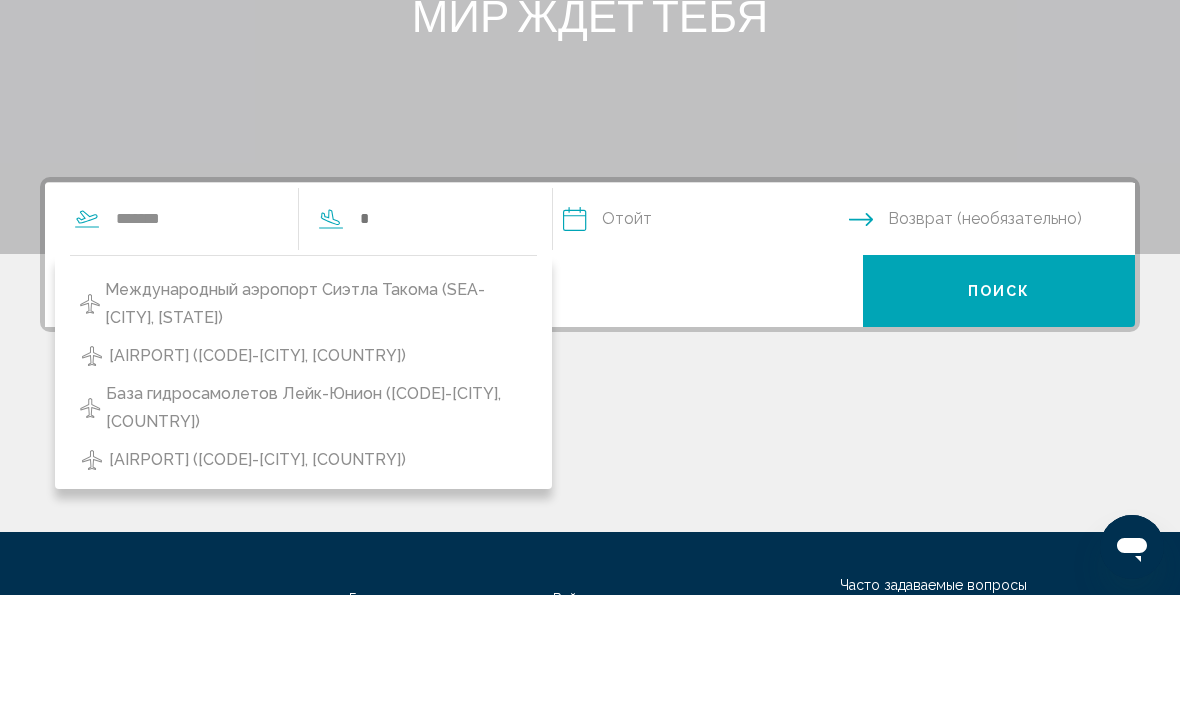 click on "Международный аэропорт Сиэтла Такома (SEA-[CITY], [STATE])" at bounding box center (316, 422) 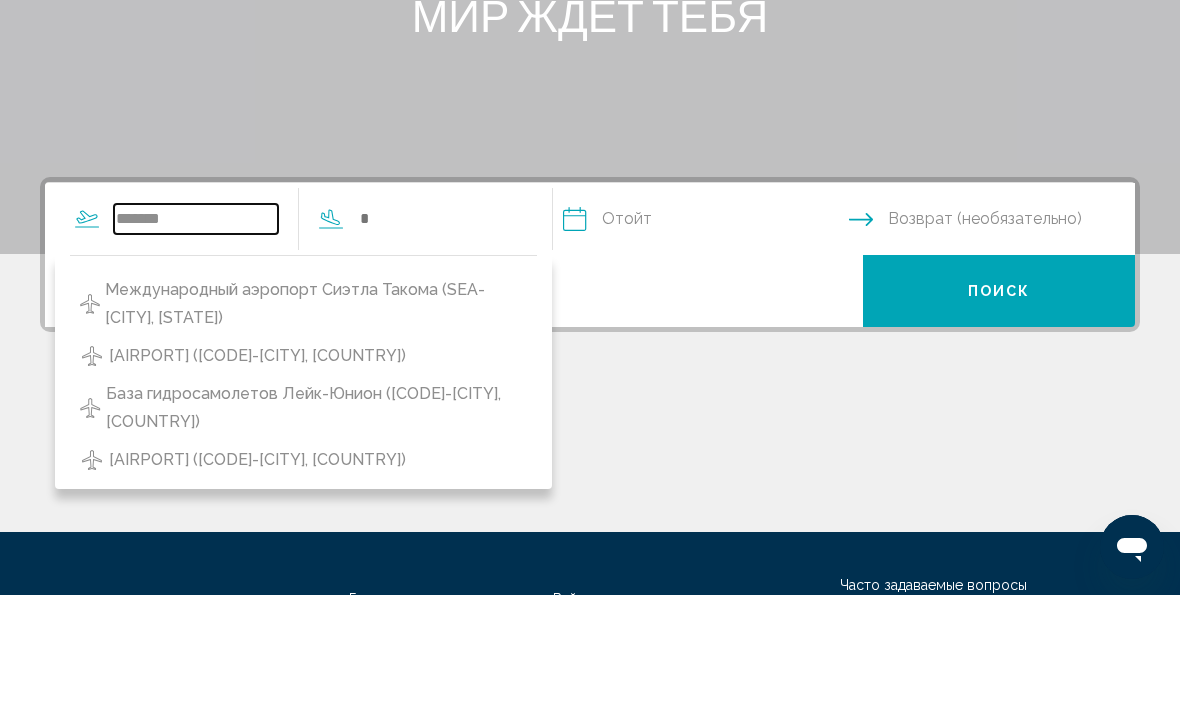 type on "**********" 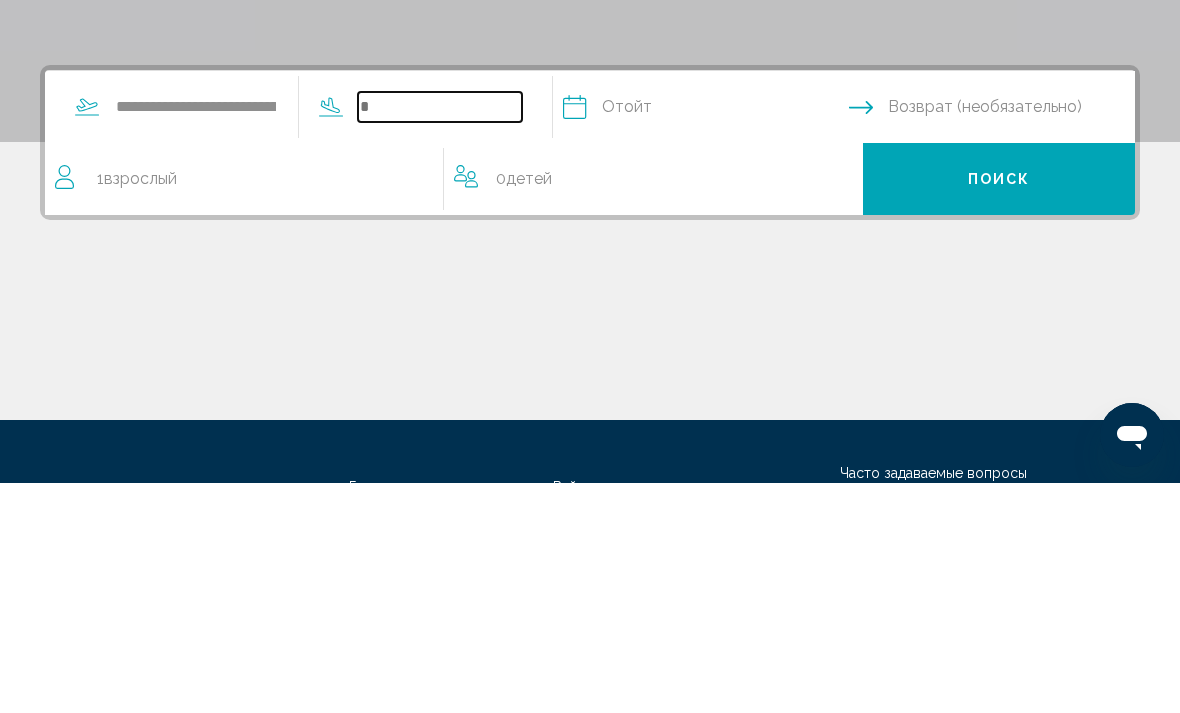 click at bounding box center [440, 337] 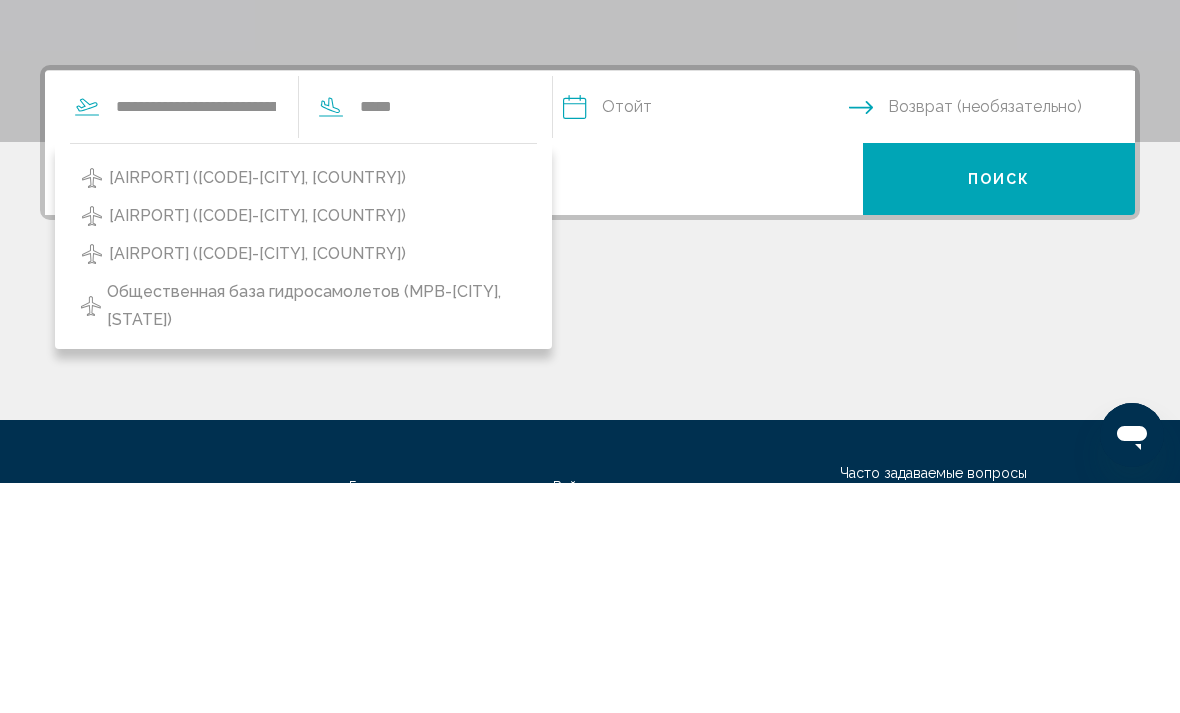 click on "[AIRPORT] ([CODE]-[CITY], [COUNTRY])" at bounding box center (257, 408) 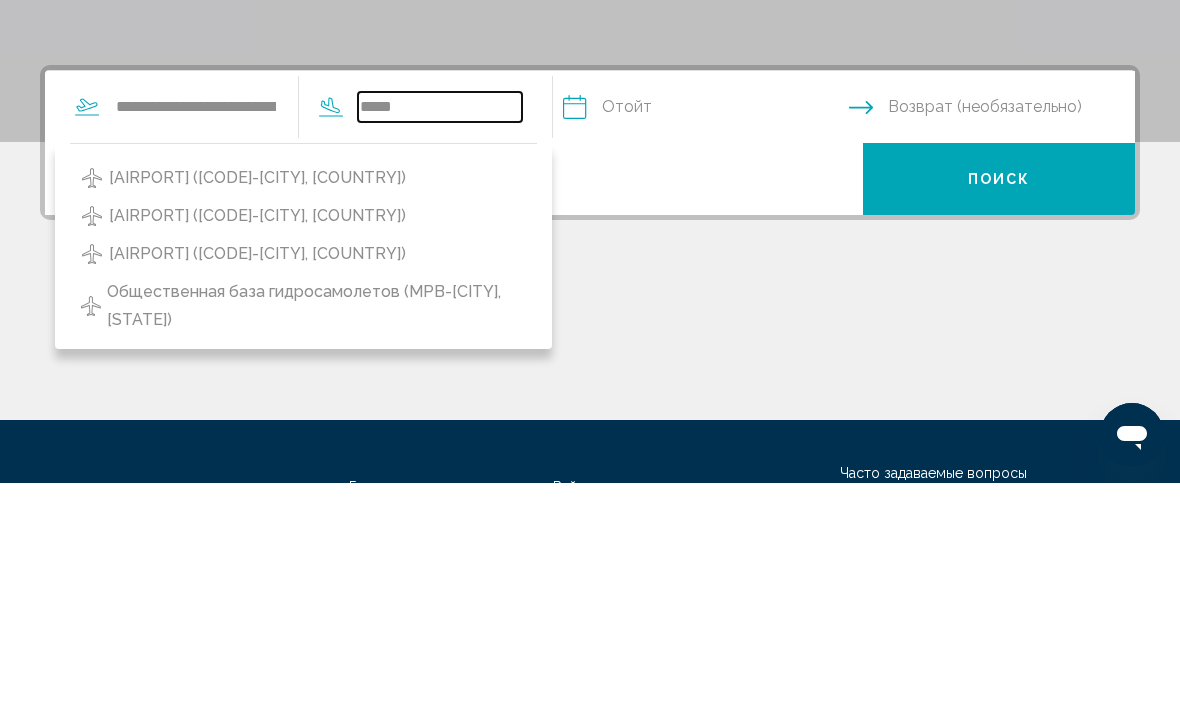 type on "**********" 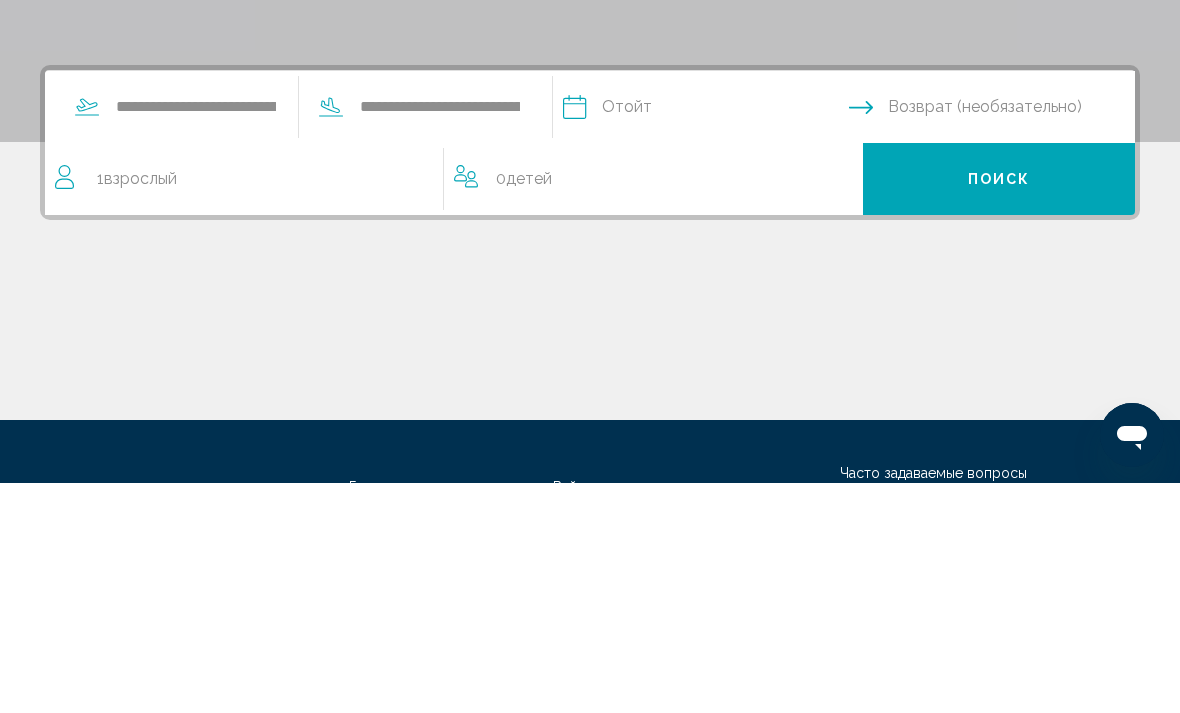 click at bounding box center [705, 340] 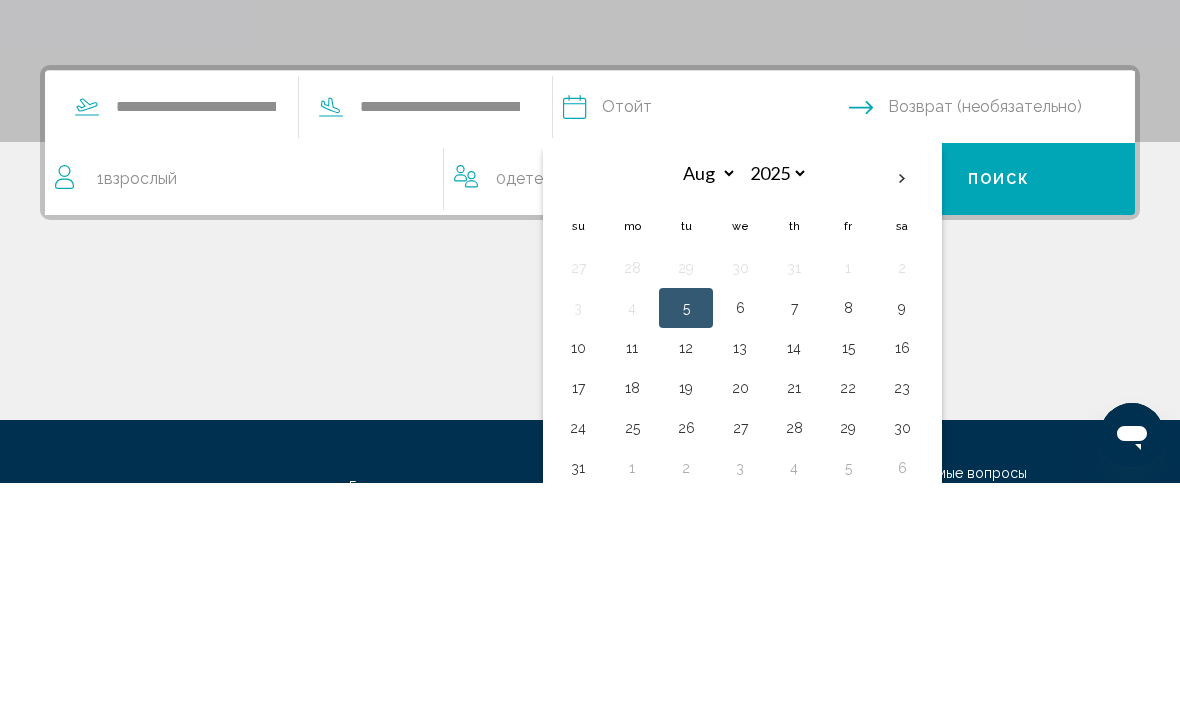 scroll, scrollTop: 346, scrollLeft: 0, axis: vertical 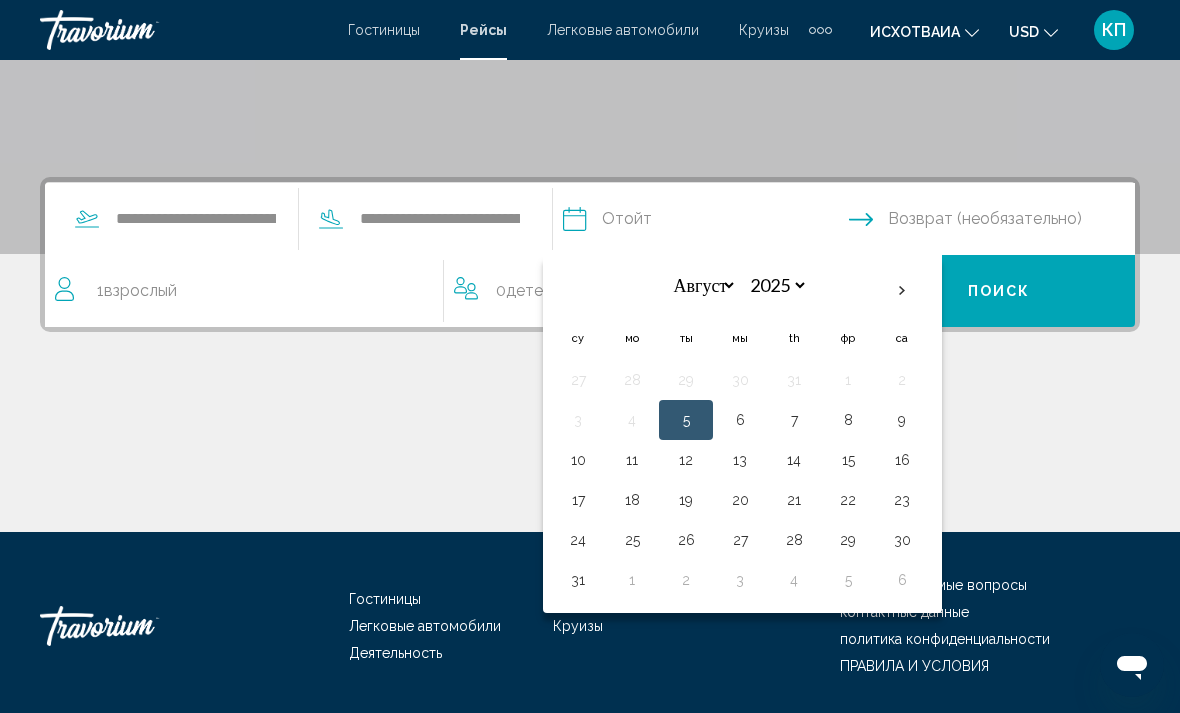 click on "17" at bounding box center (578, 500) 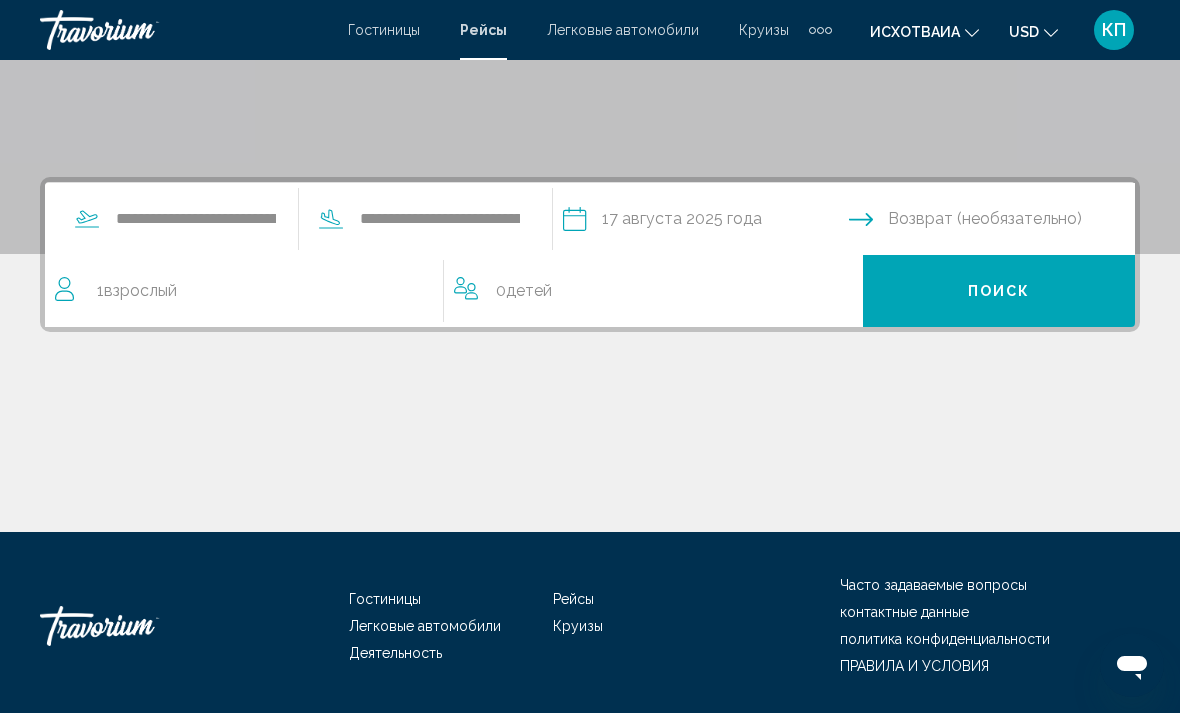 click on "взрослый" at bounding box center (140, 290) 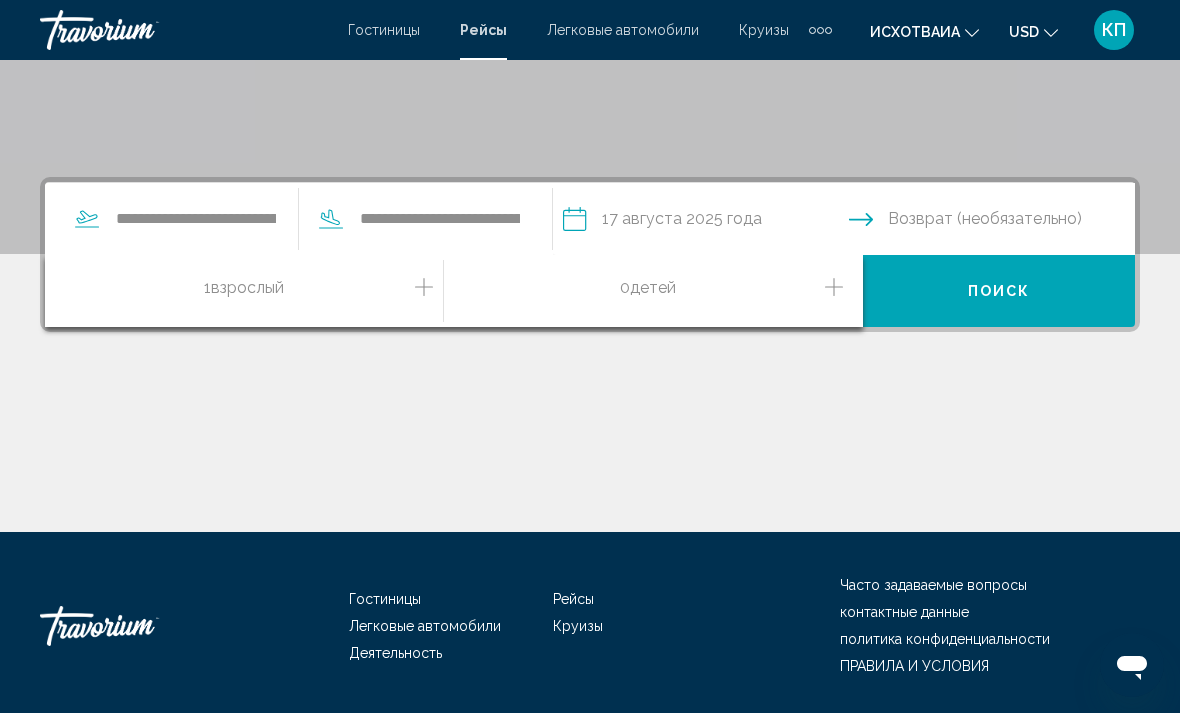 click 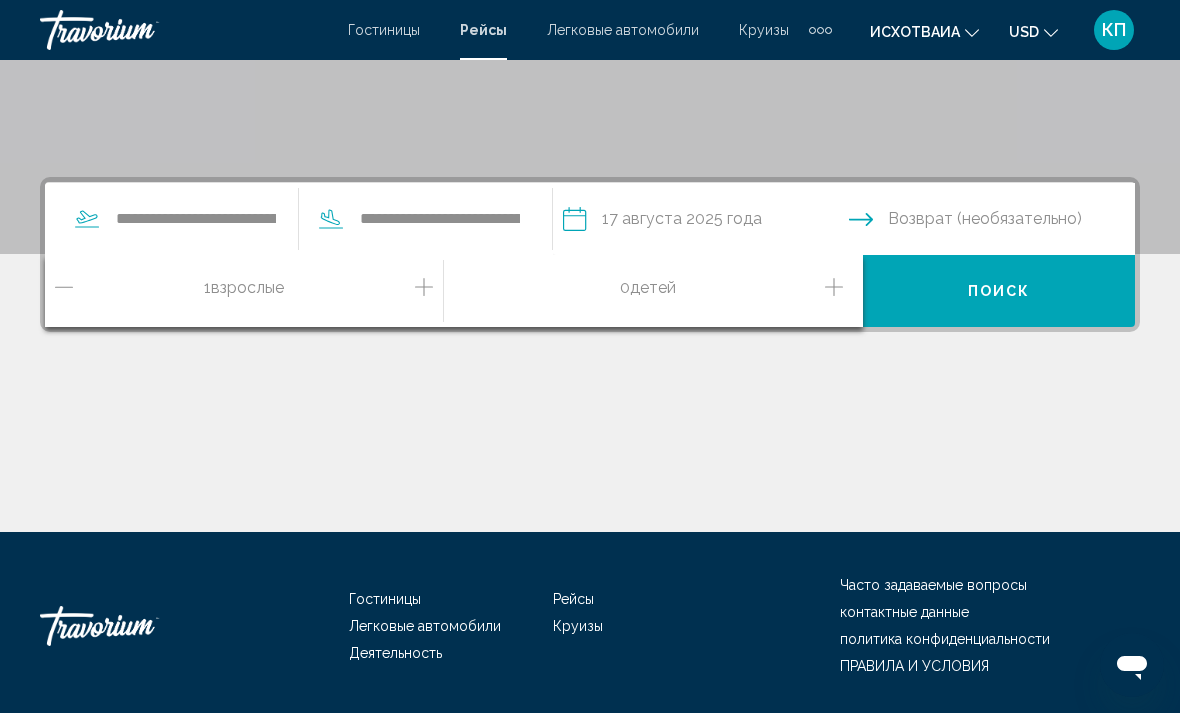 click 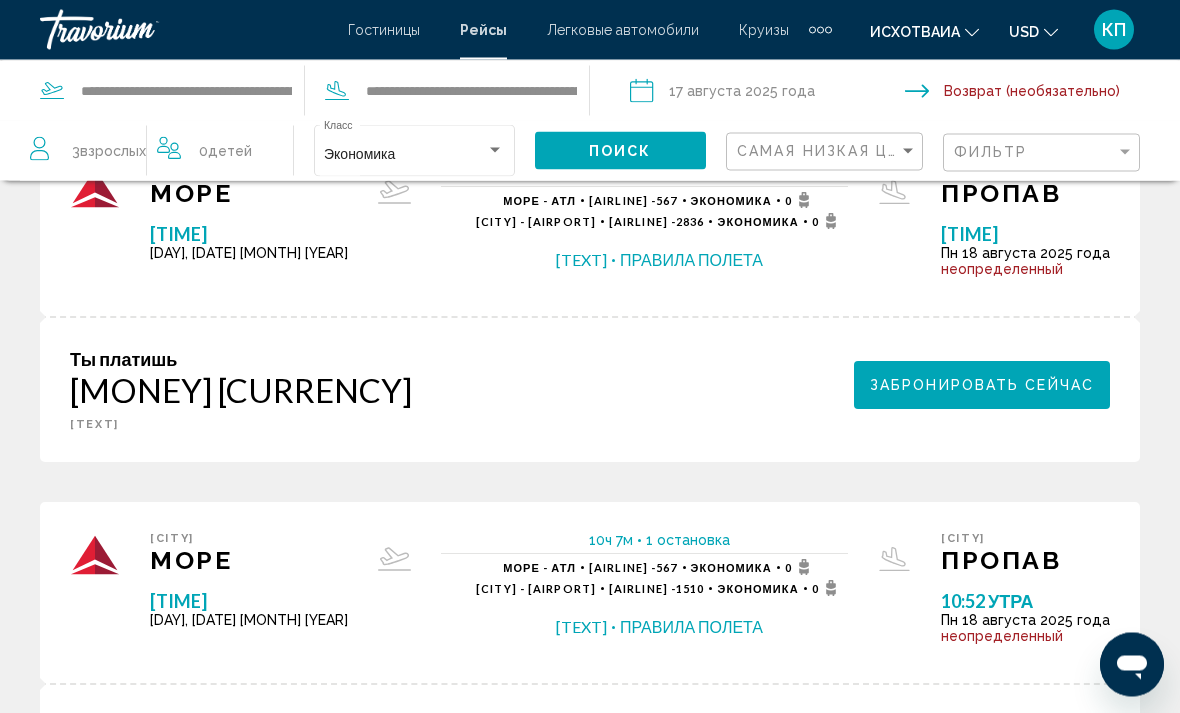 scroll, scrollTop: 2012, scrollLeft: 0, axis: vertical 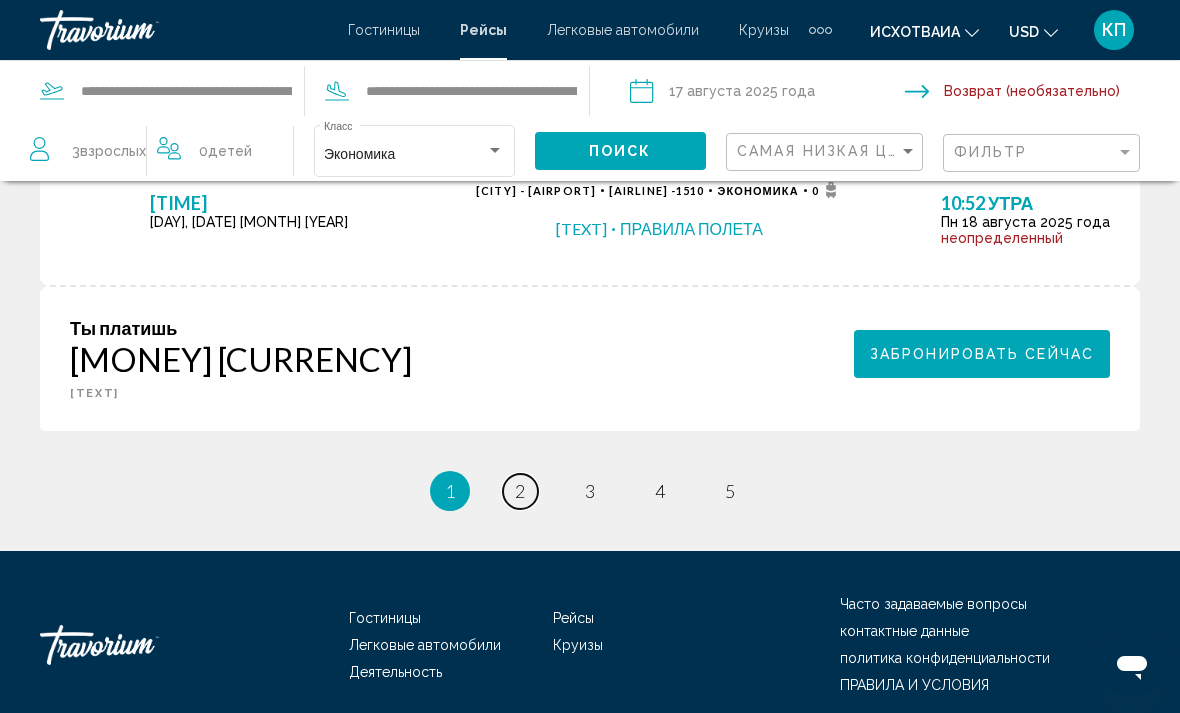 click on "Страница 2" at bounding box center (520, 491) 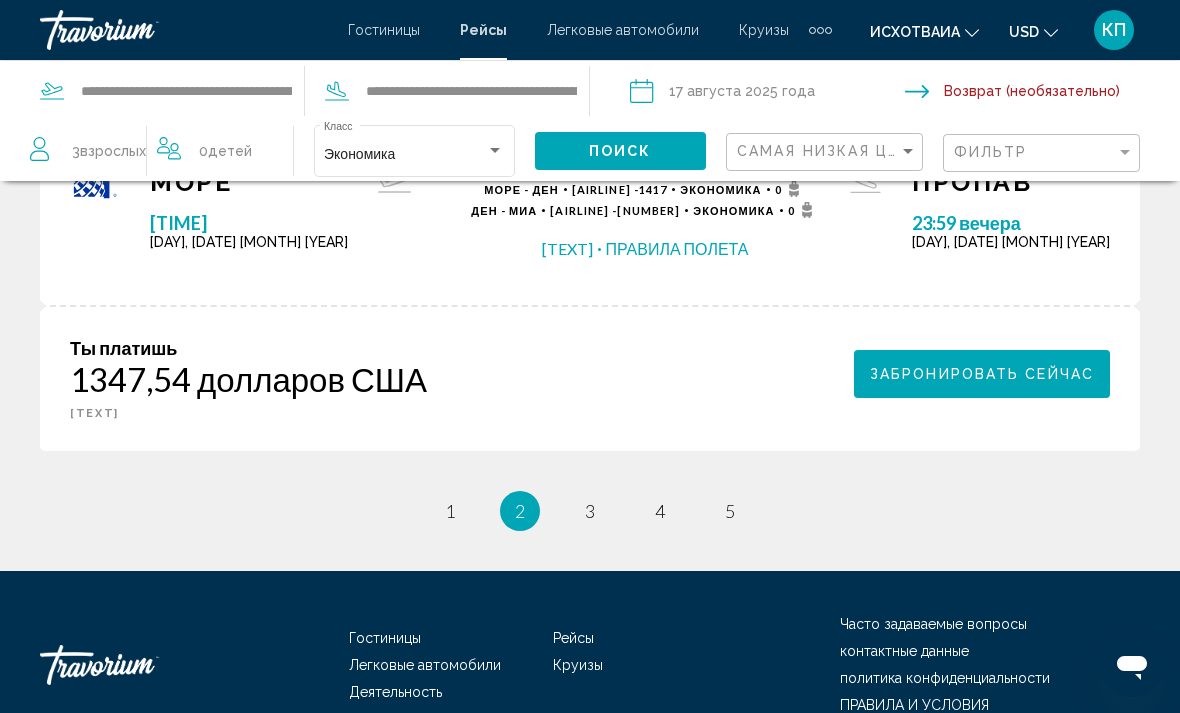 scroll, scrollTop: 2132, scrollLeft: 0, axis: vertical 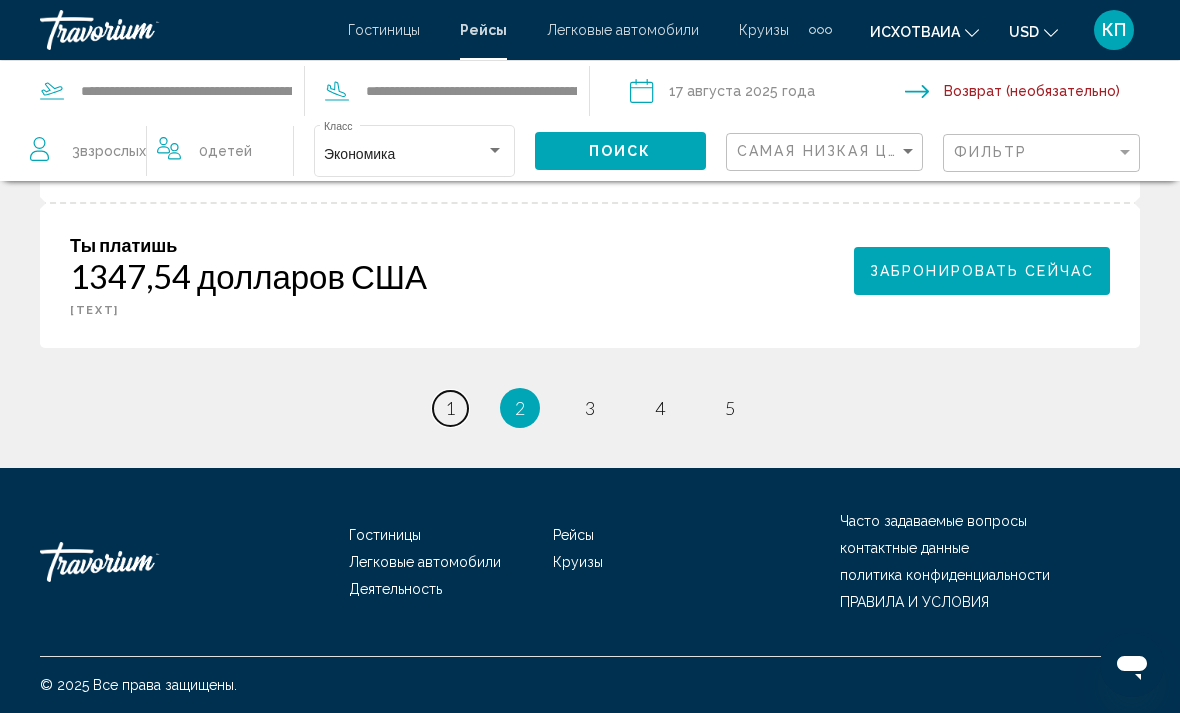 click on "Страница 1" at bounding box center [450, 408] 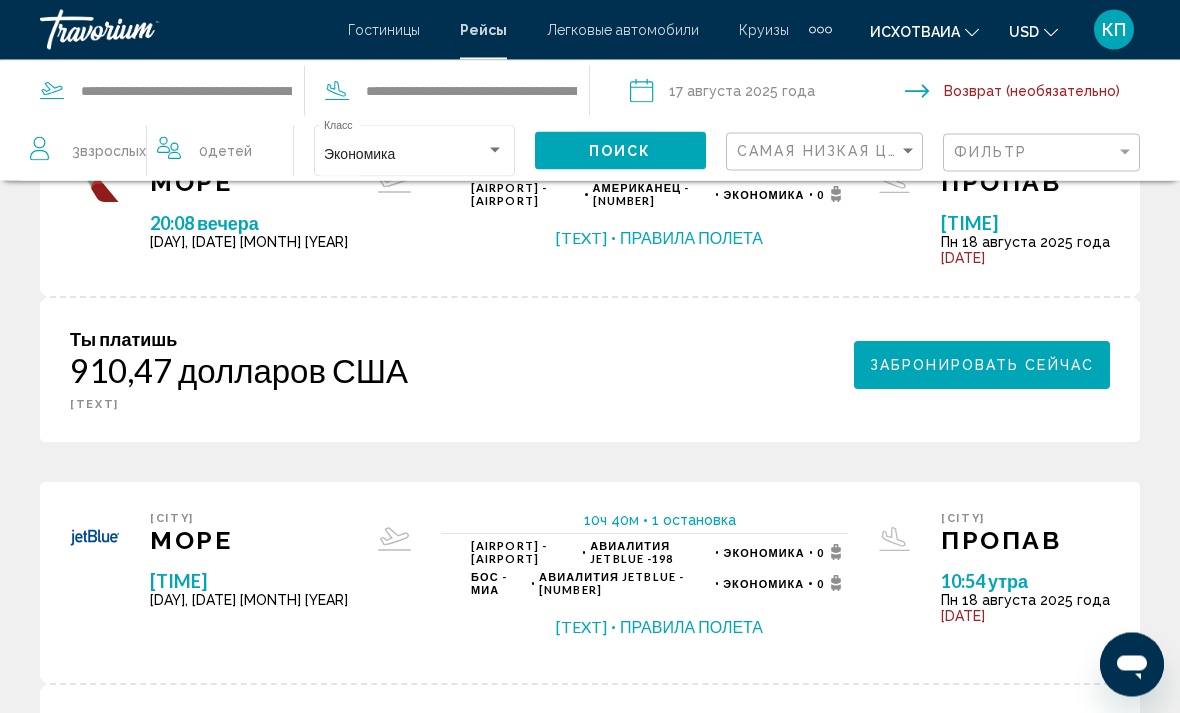 scroll, scrollTop: 0, scrollLeft: 0, axis: both 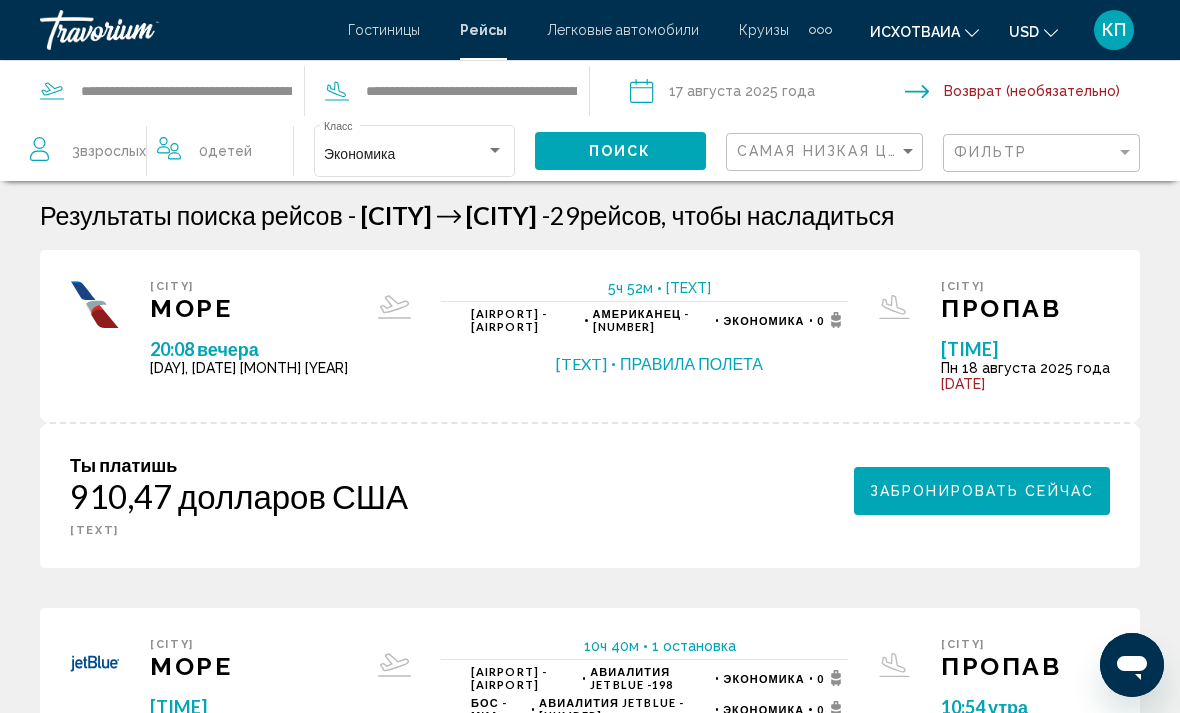click on "[NUMBER] [TEXT]" 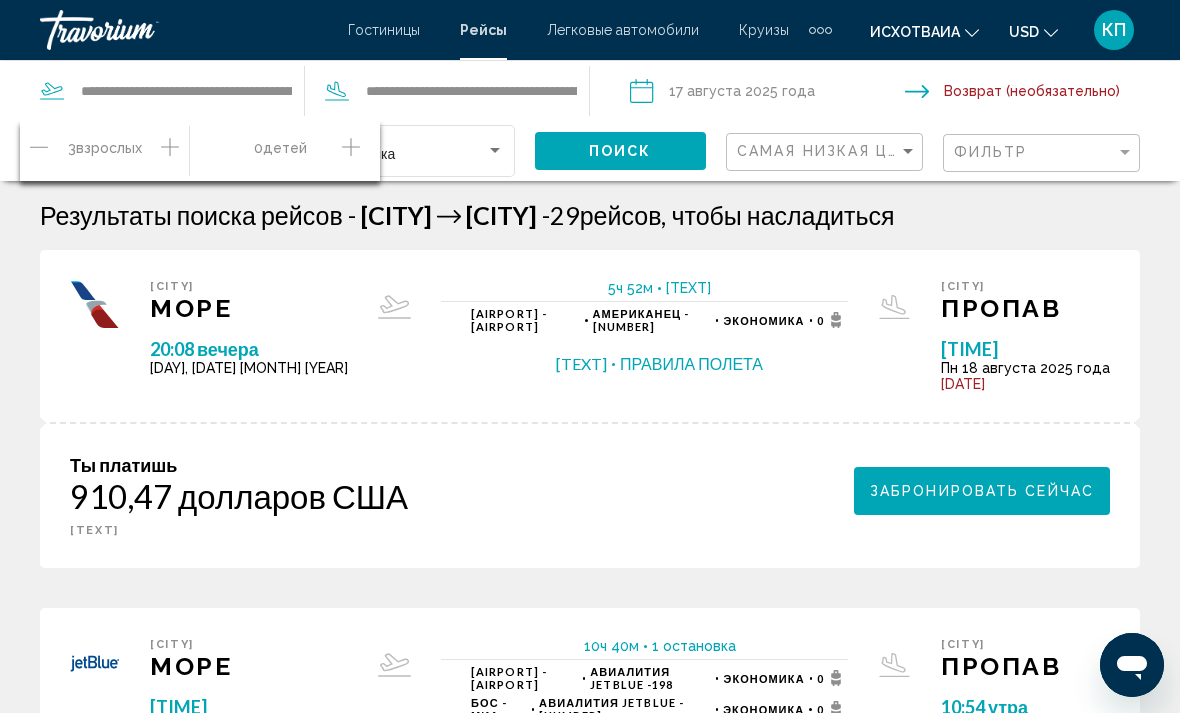 click 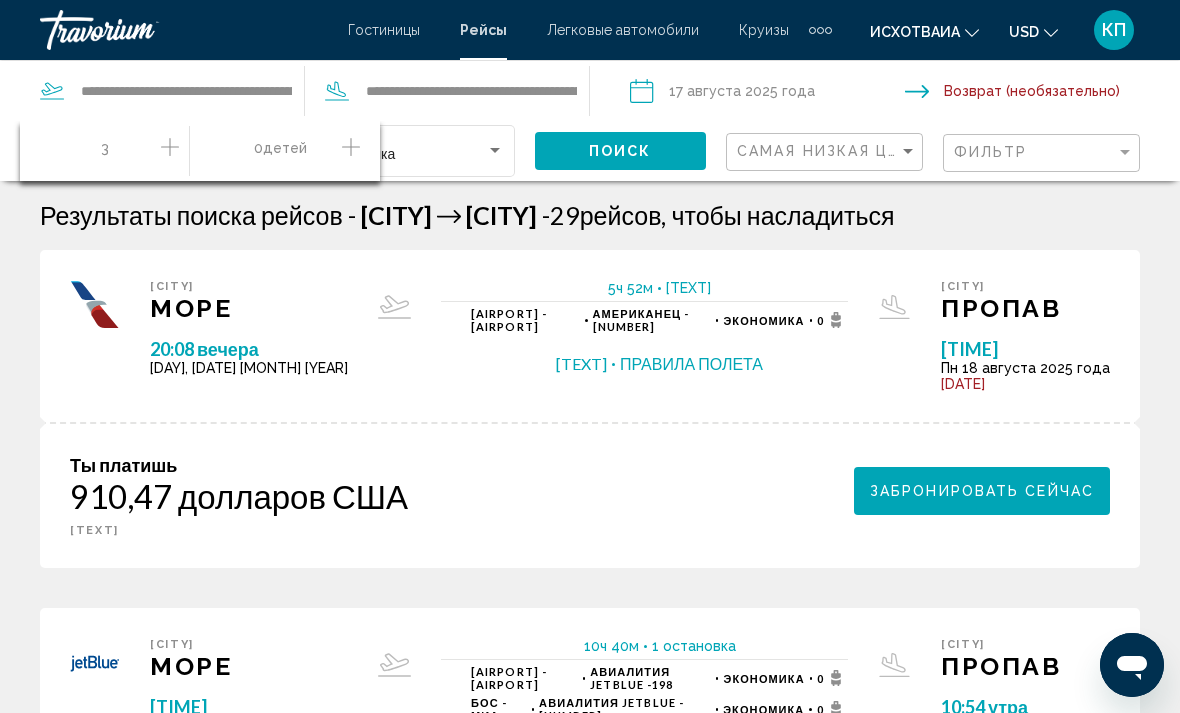 click on "[NUMBER] [TEXT]" 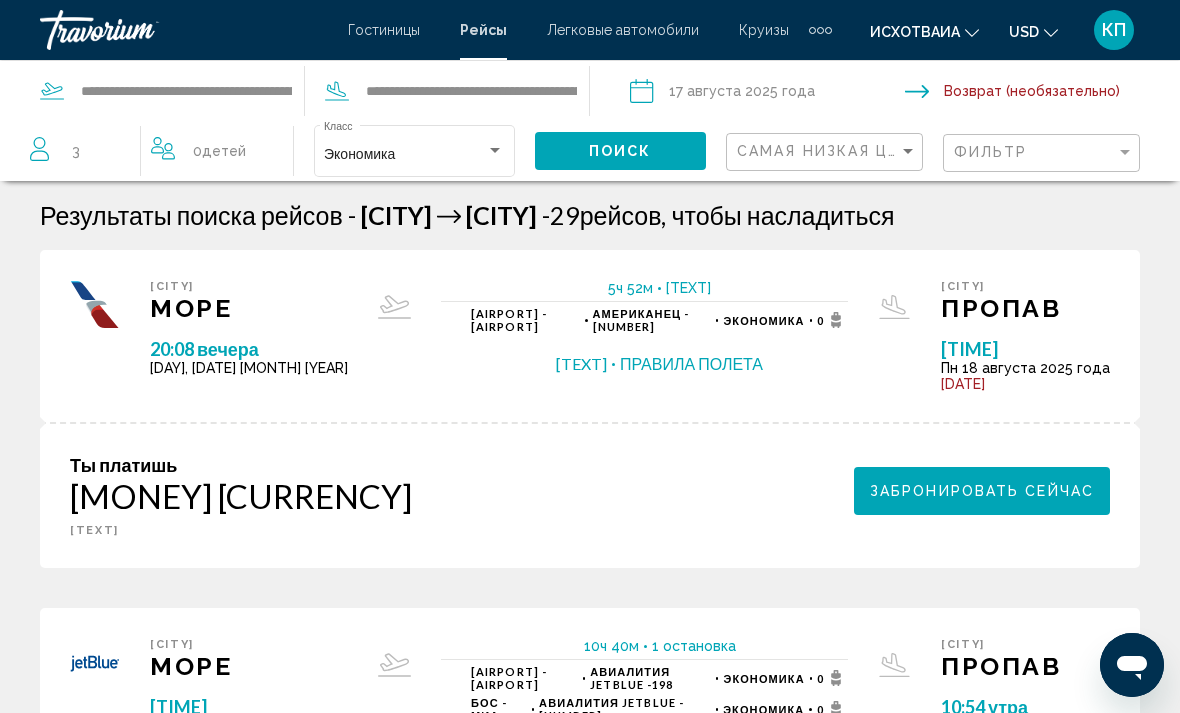 click on "**********" at bounding box center [590, 1286] 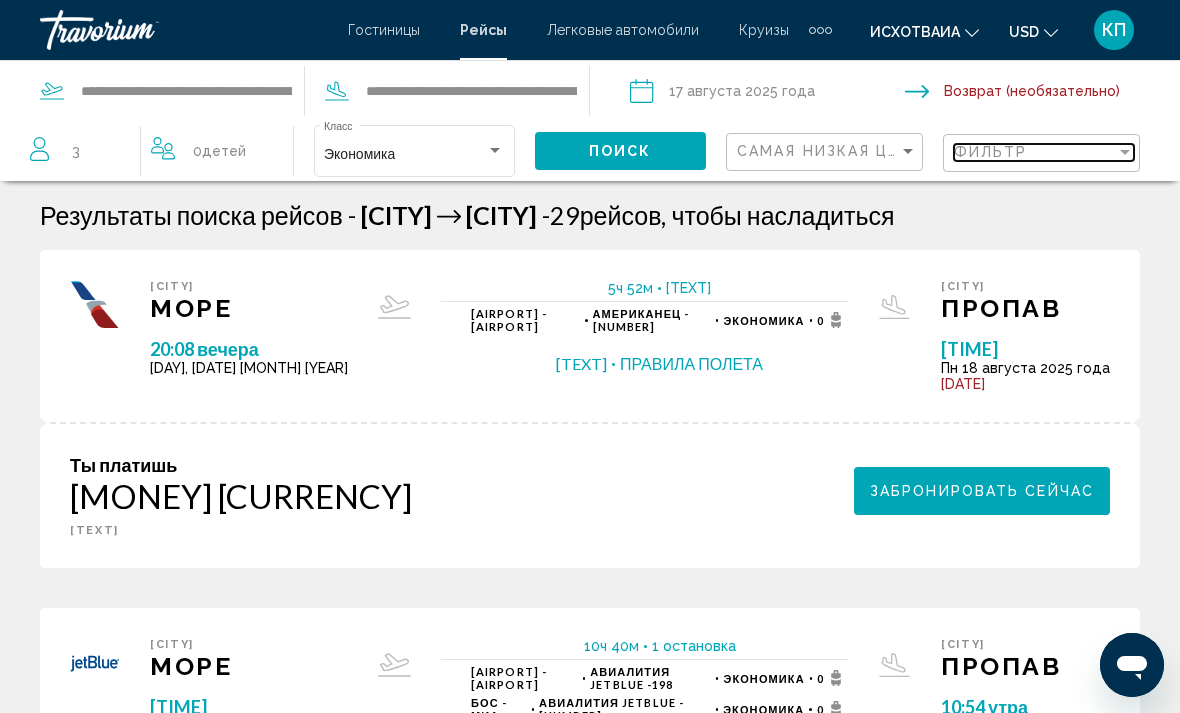 click on "фильтр" at bounding box center (991, 152) 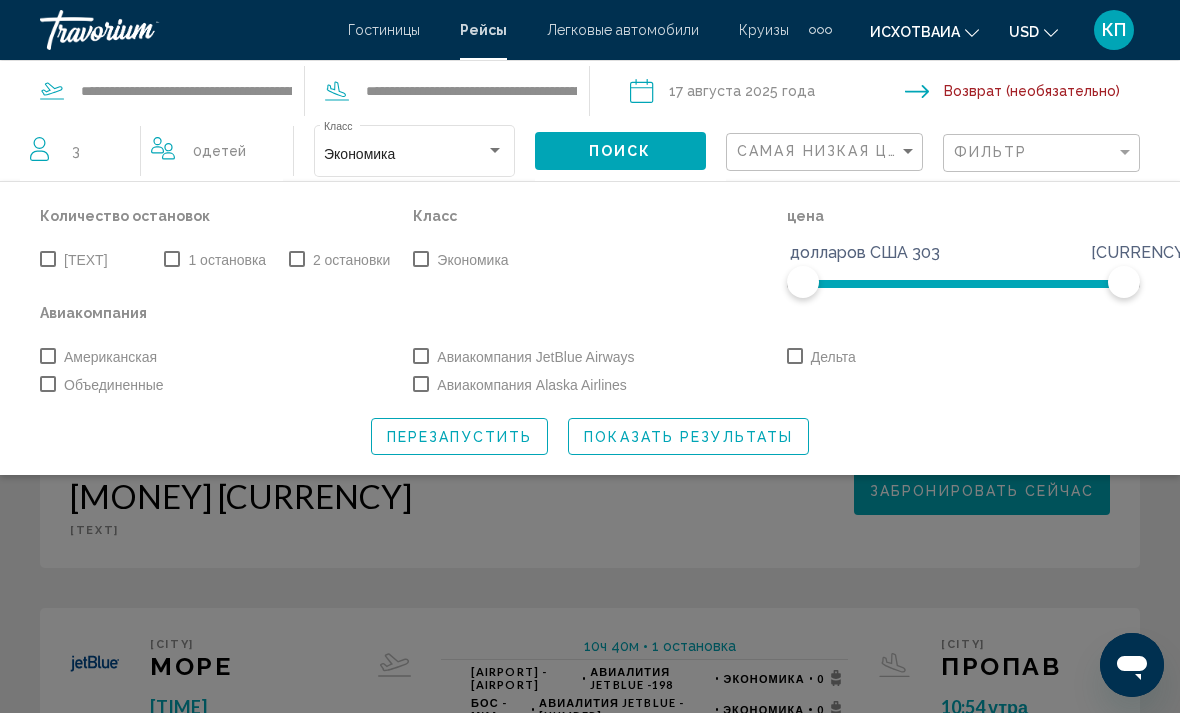 click on "[NUMBER] [TEXT]" 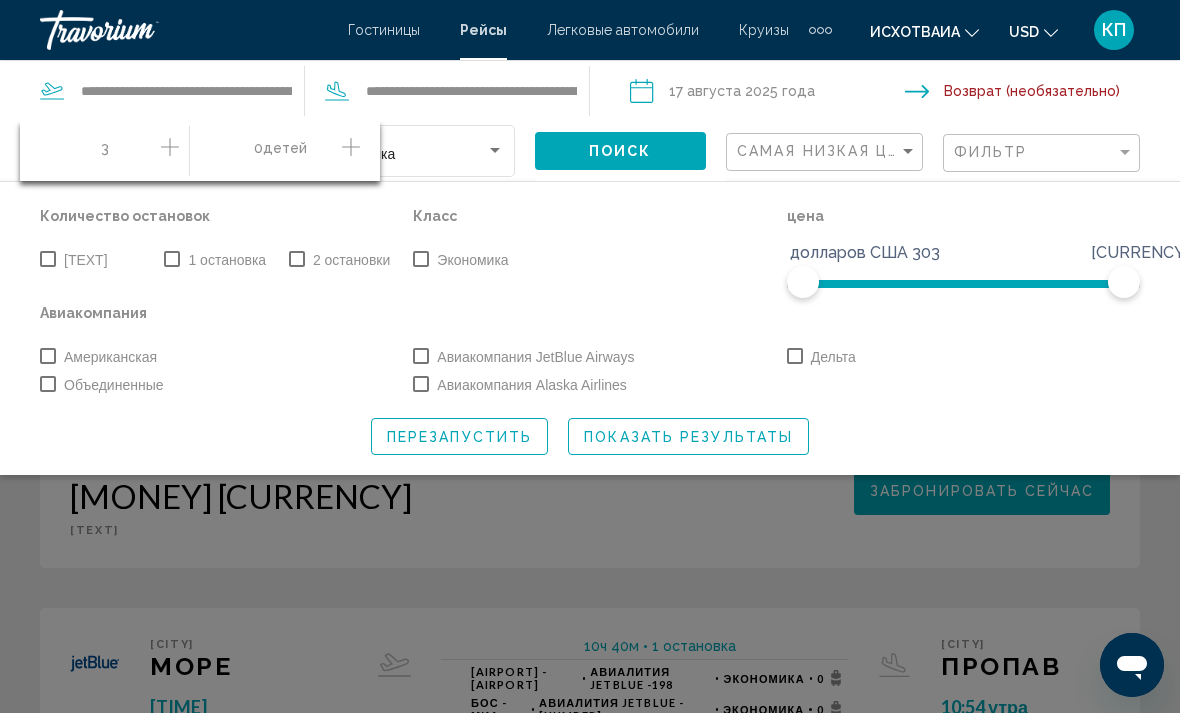 click 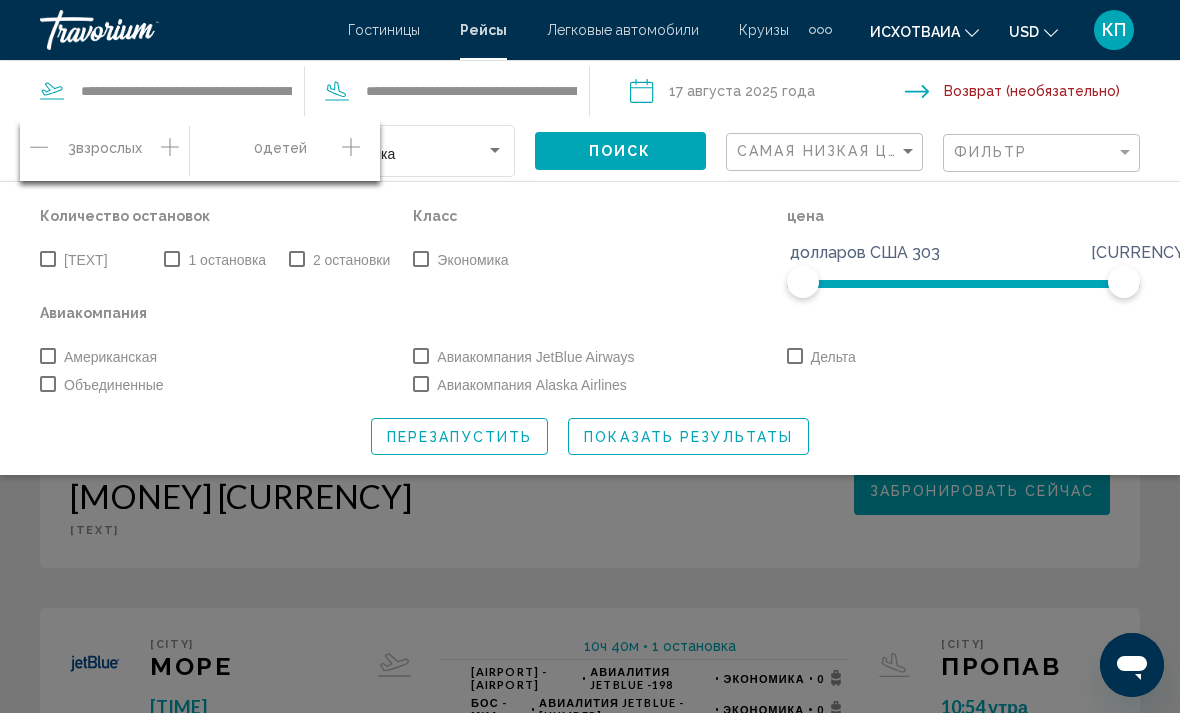 click 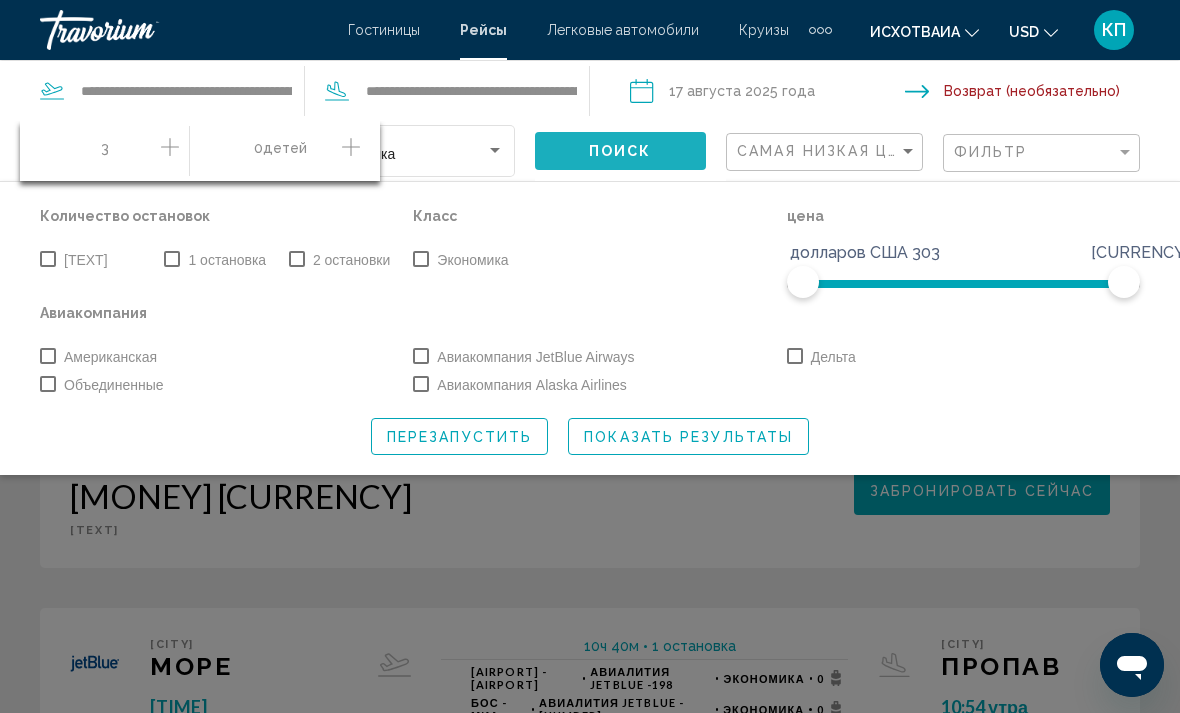 click on "ПОИСК" 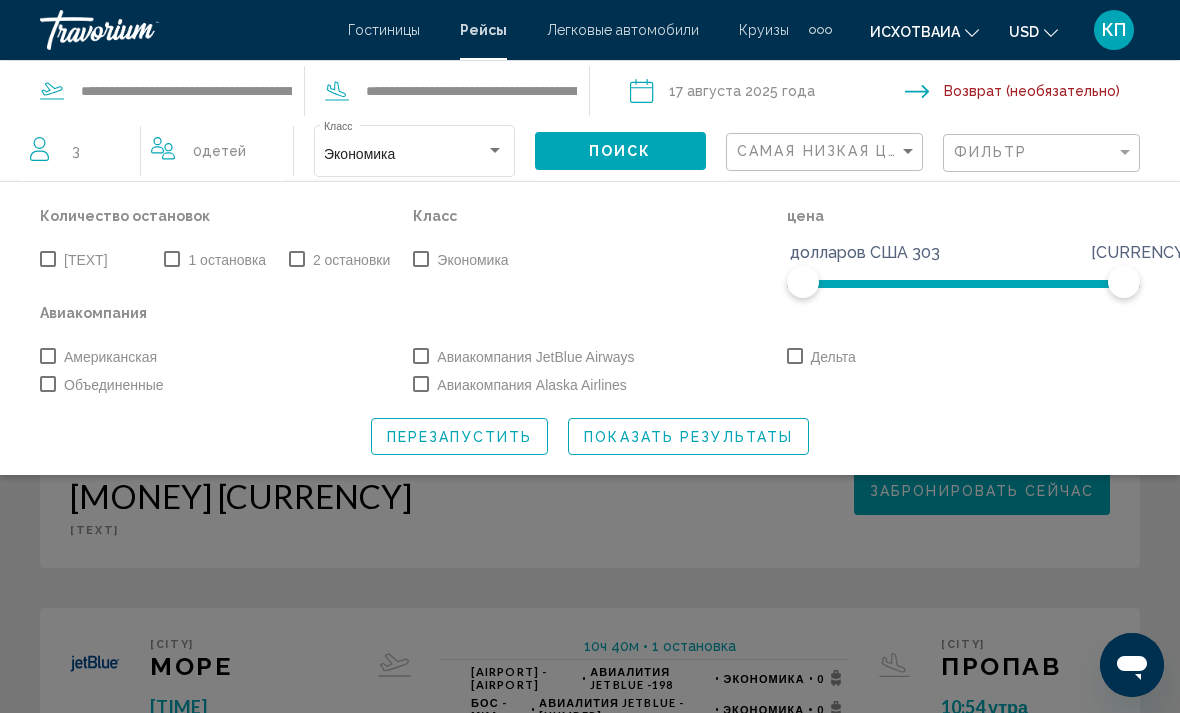 click on "ПОИСК" 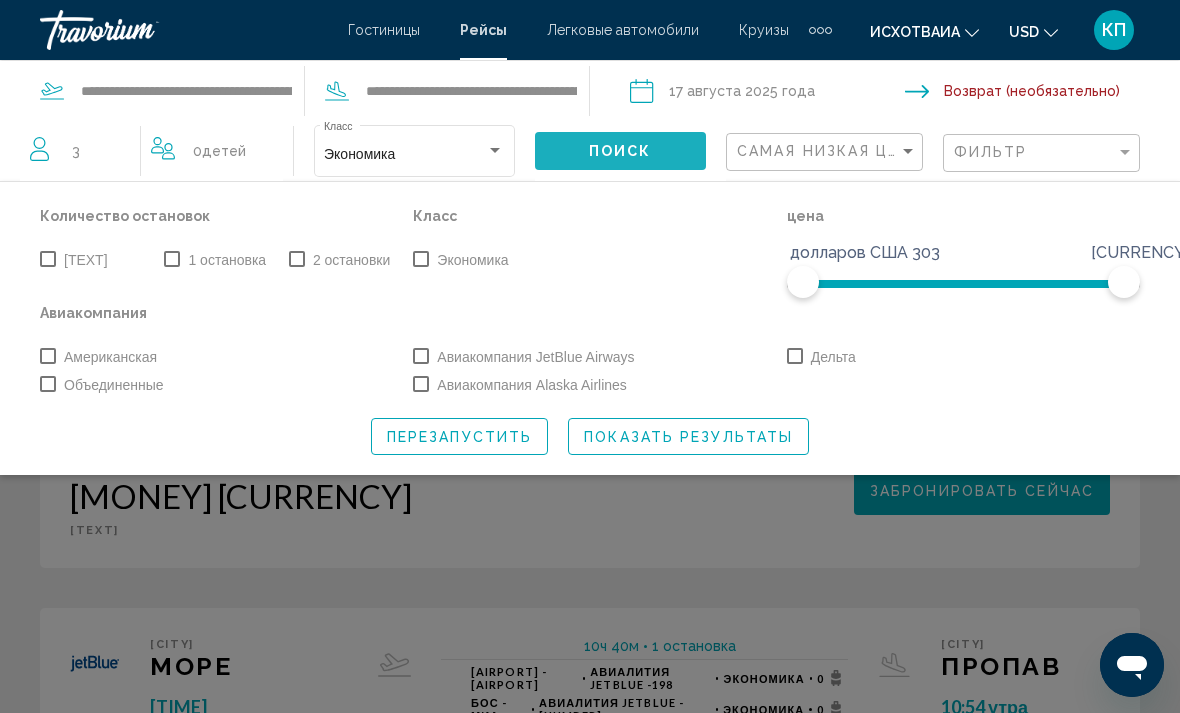 click on "ПОИСК" 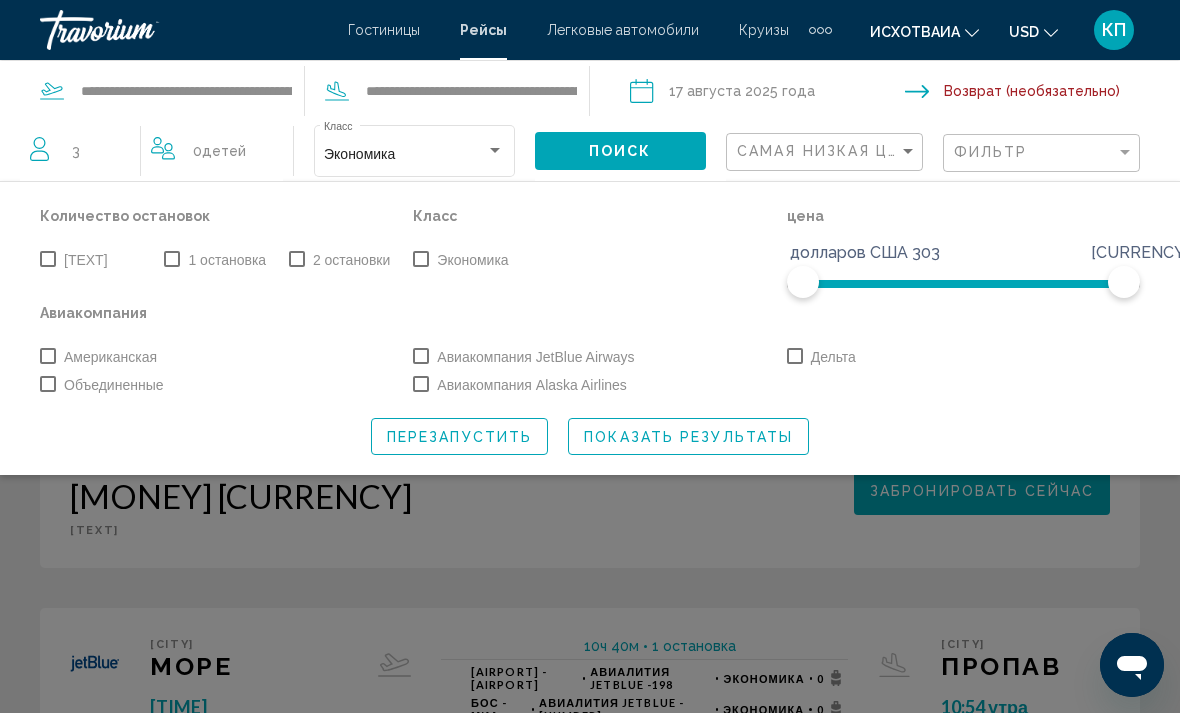click on "ПОИСК" 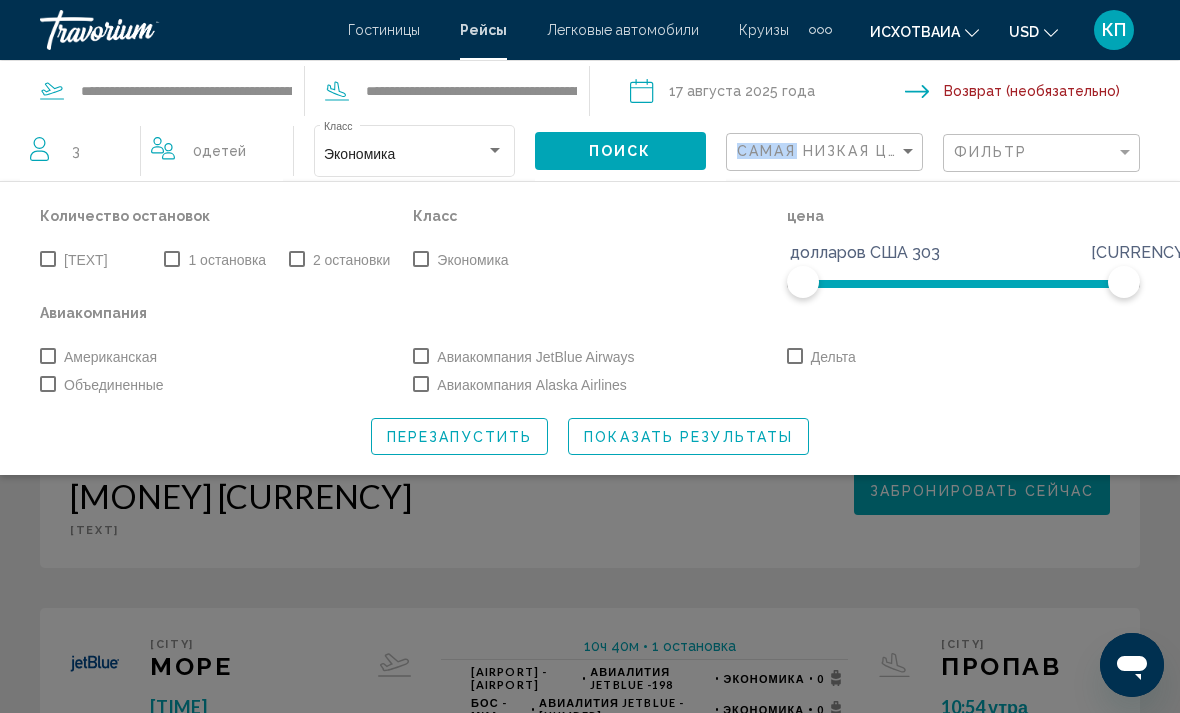 click on "перезапустить" 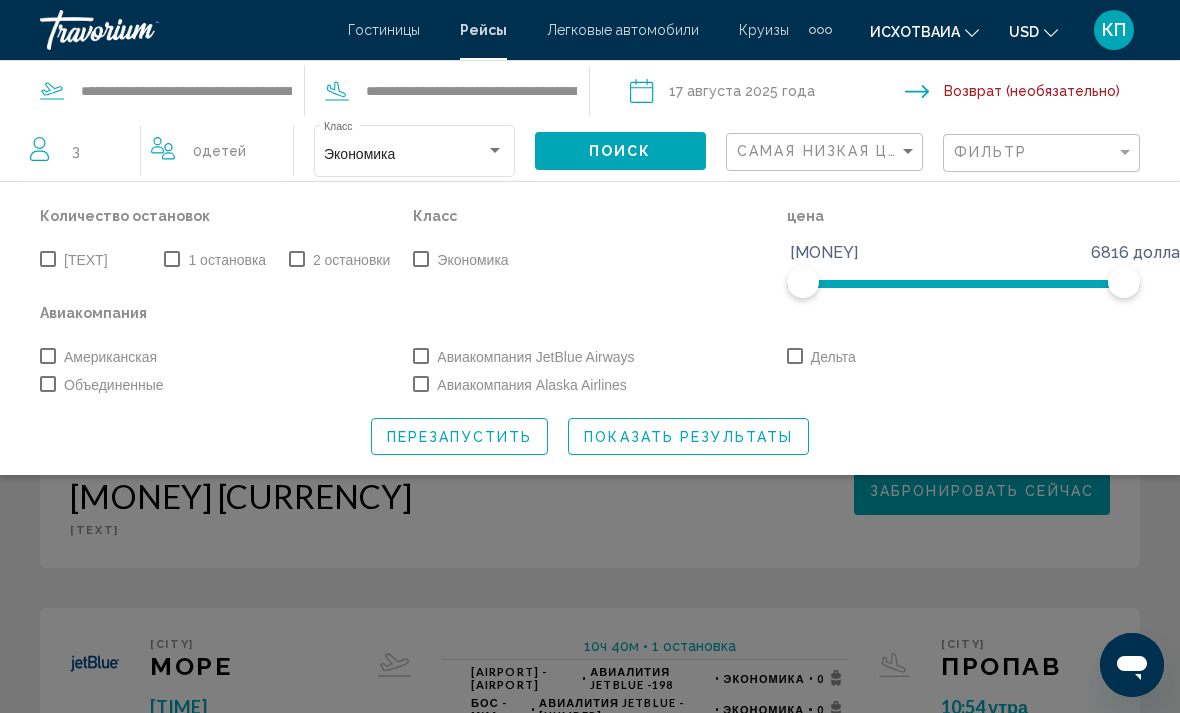 click on "перезапустить" 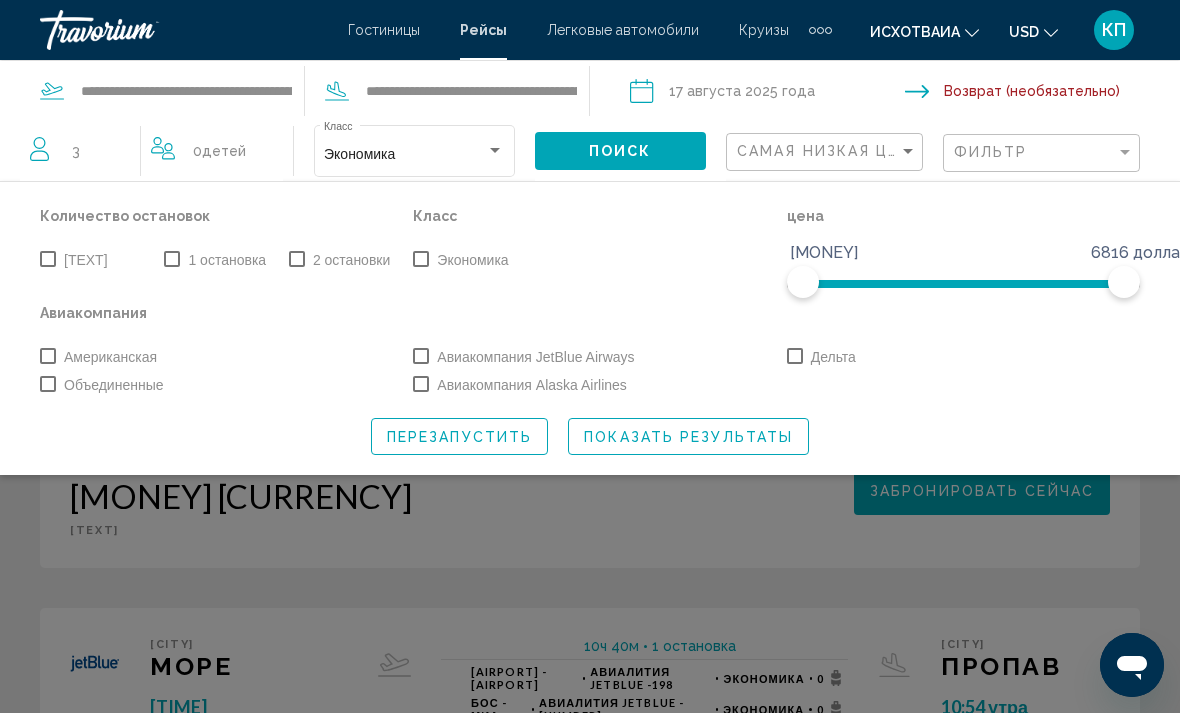 click on "перезапустить" 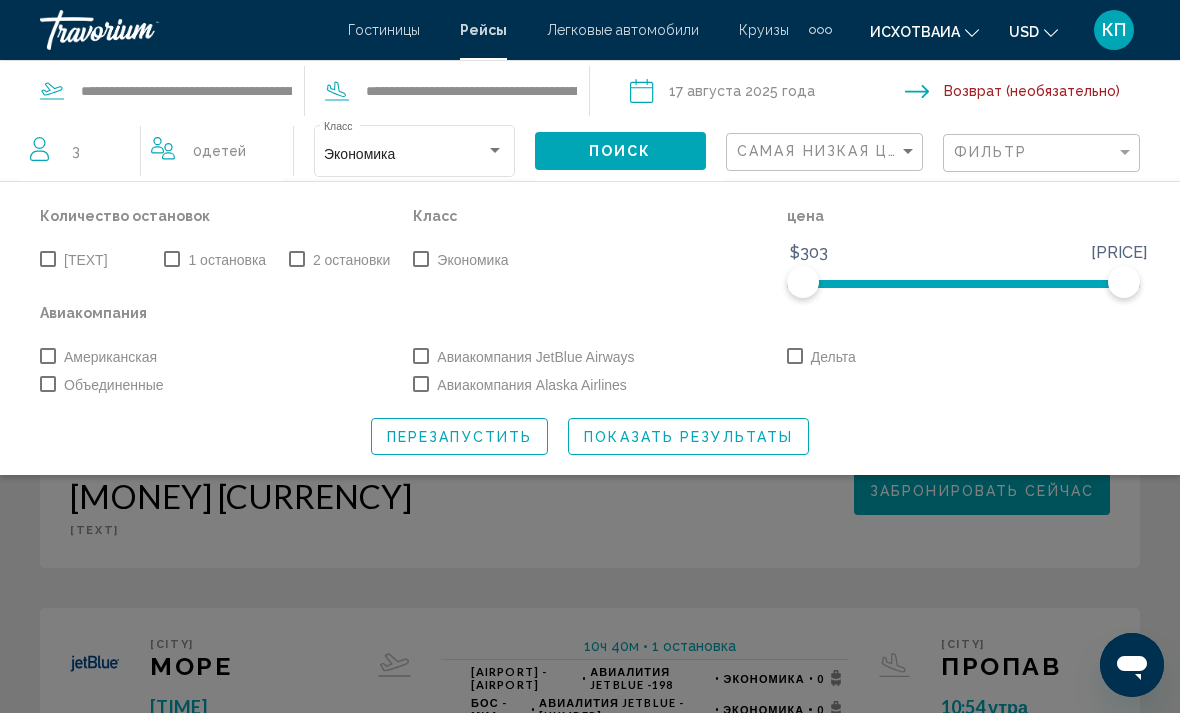 click on "ПОИСК" 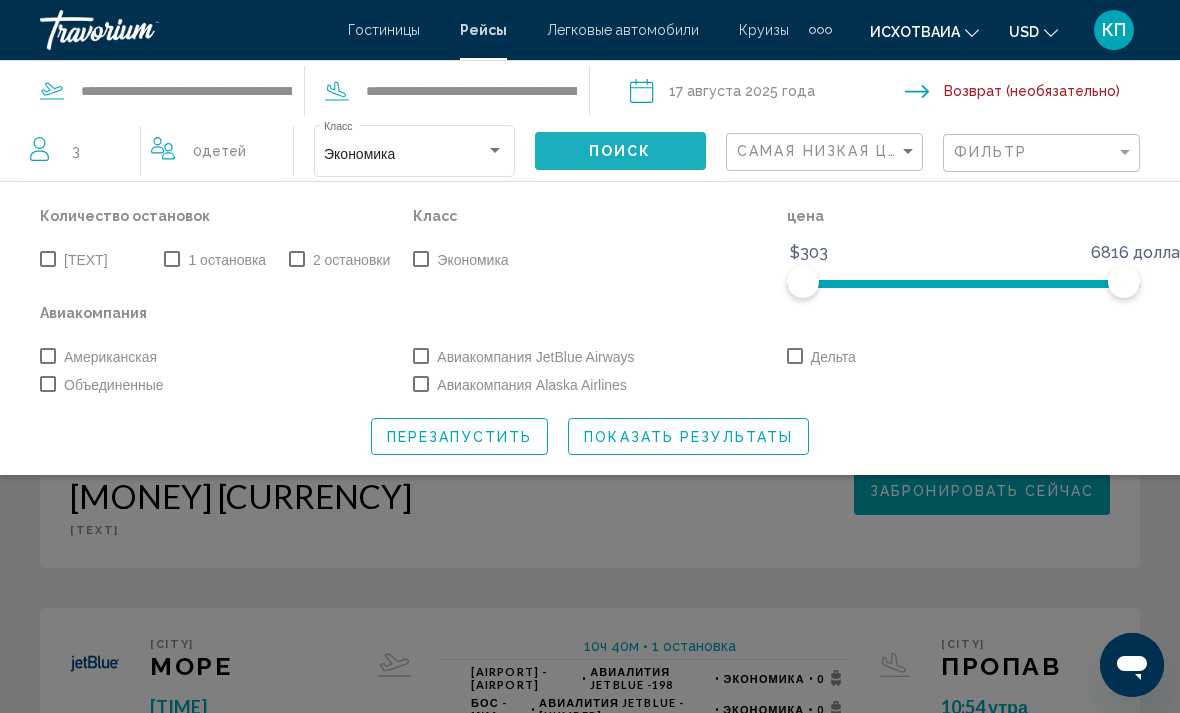 click on "ПОИСК" 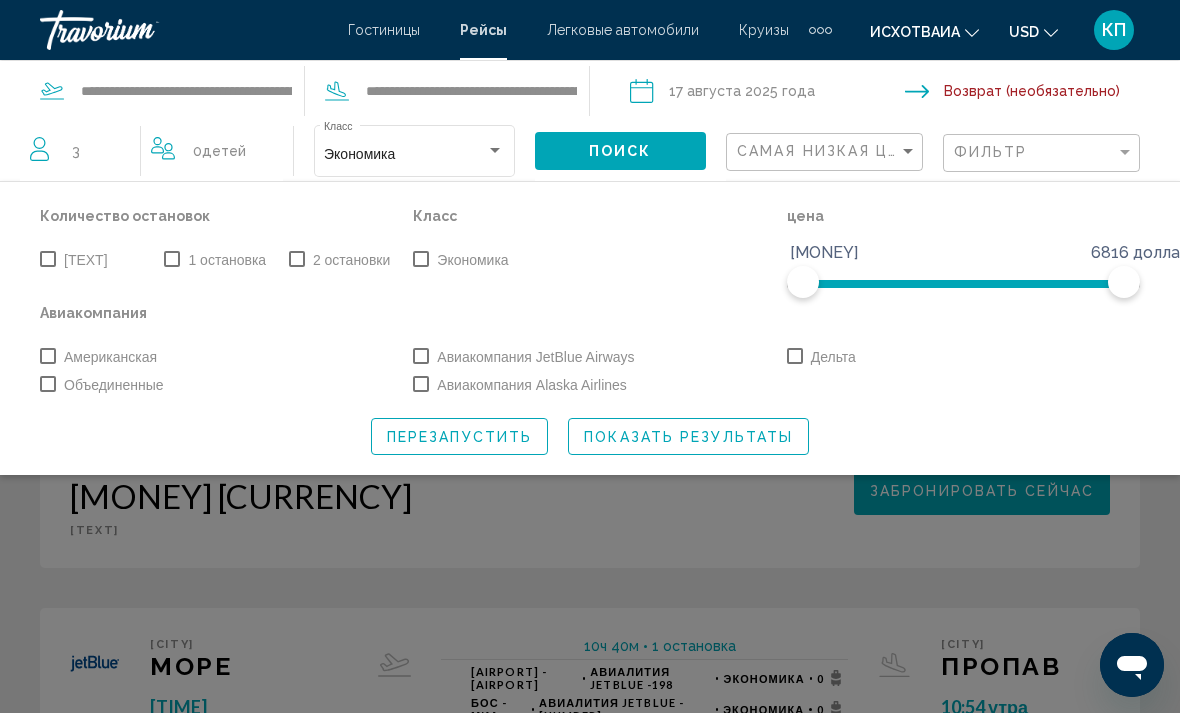click on "ПОИСК" 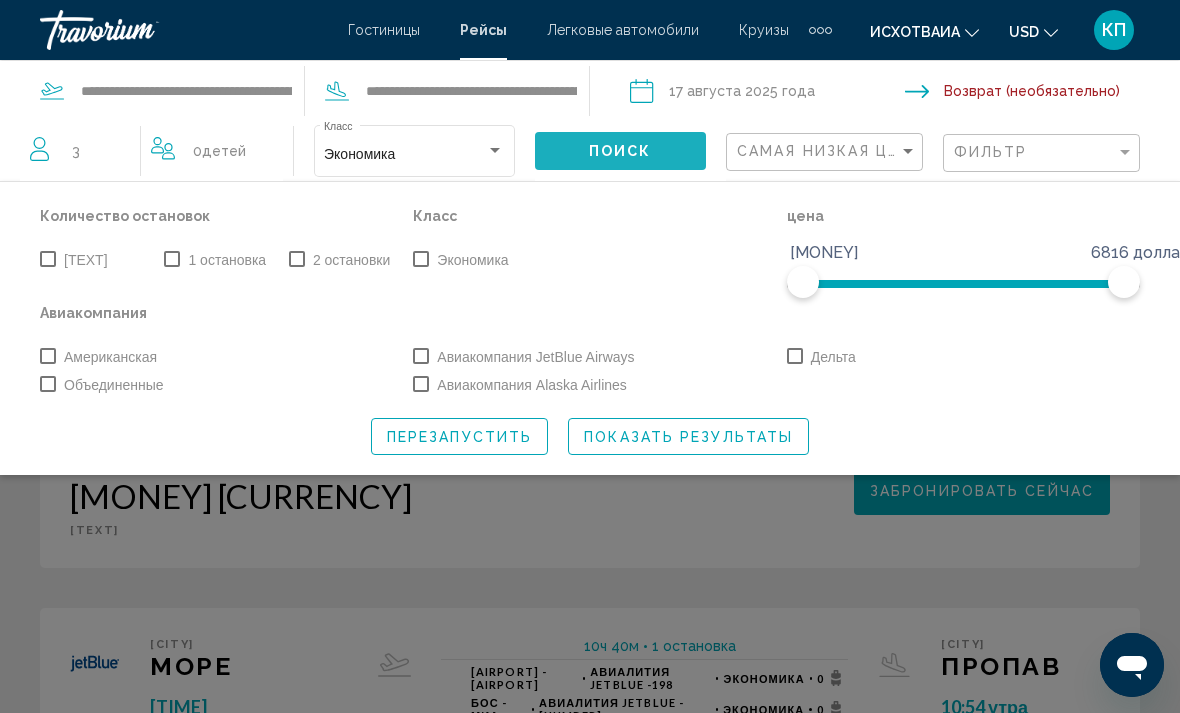click on "ПОИСК" 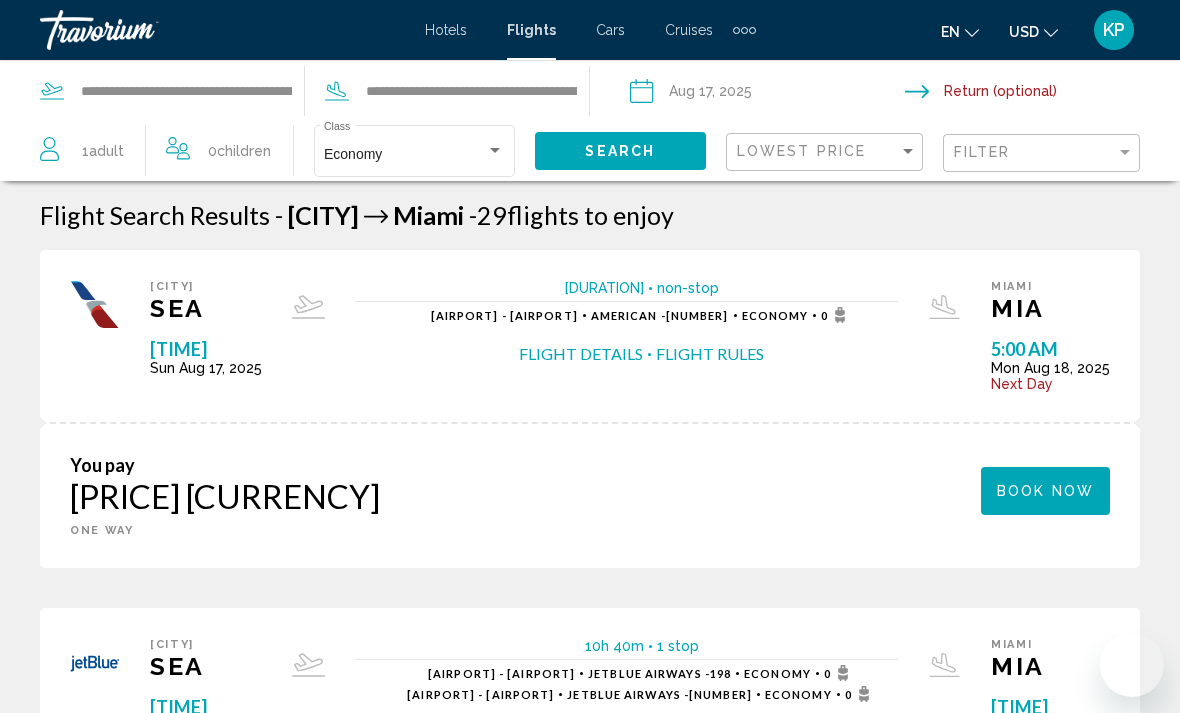 scroll, scrollTop: 0, scrollLeft: 0, axis: both 